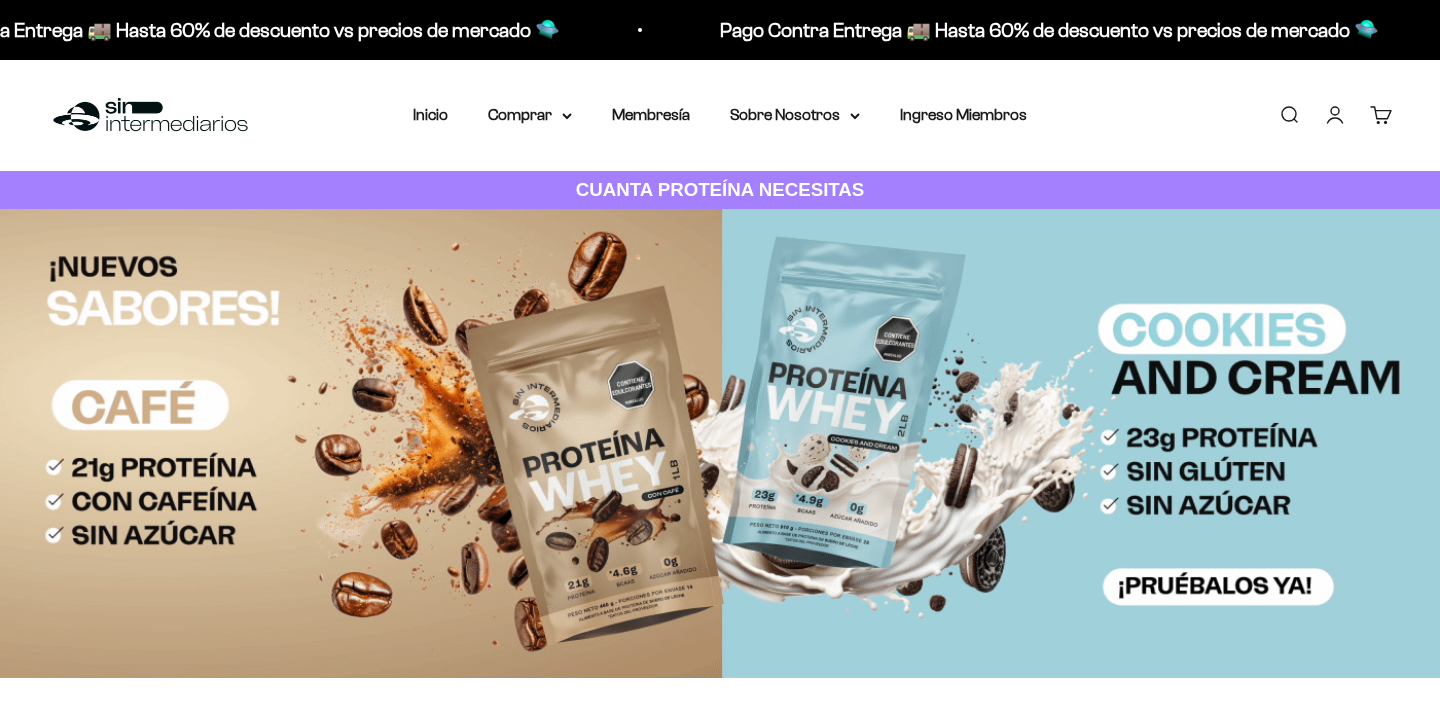 scroll, scrollTop: 0, scrollLeft: 0, axis: both 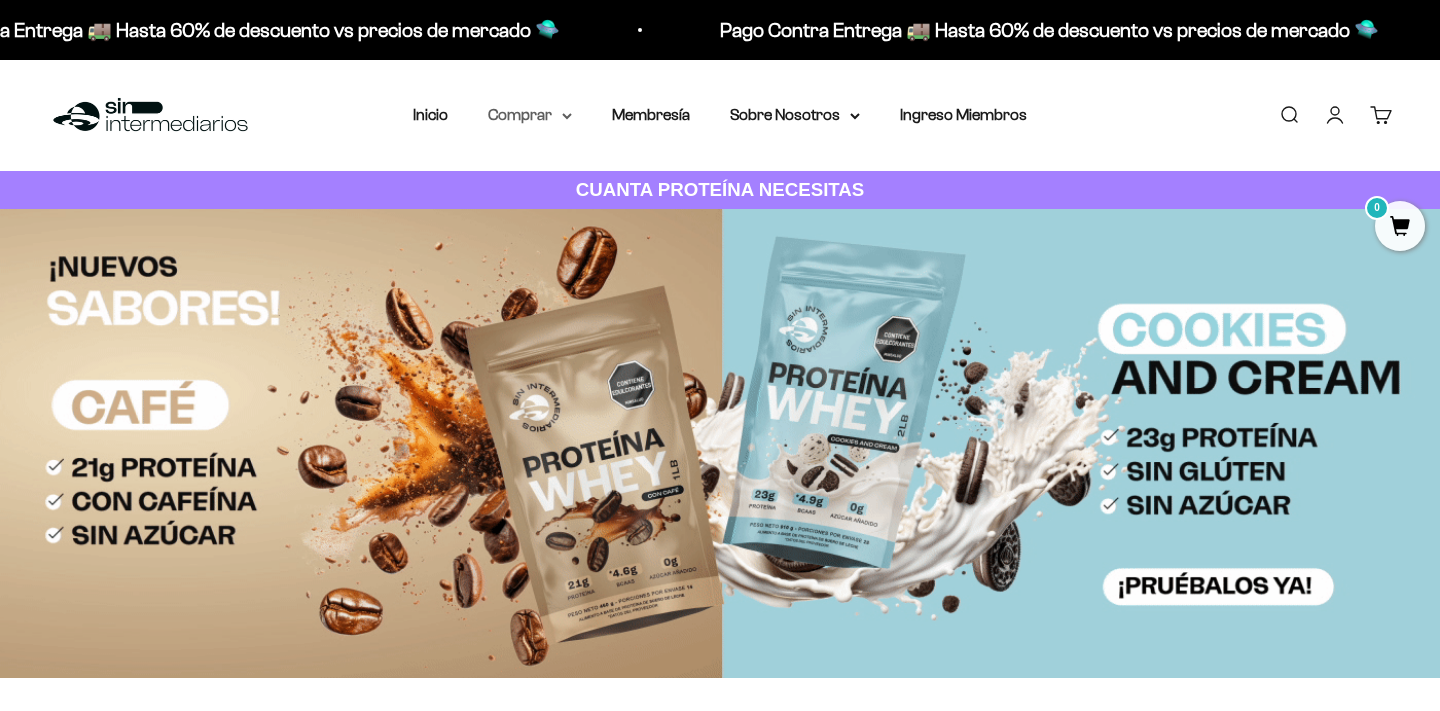 click on "Comprar" at bounding box center [530, 115] 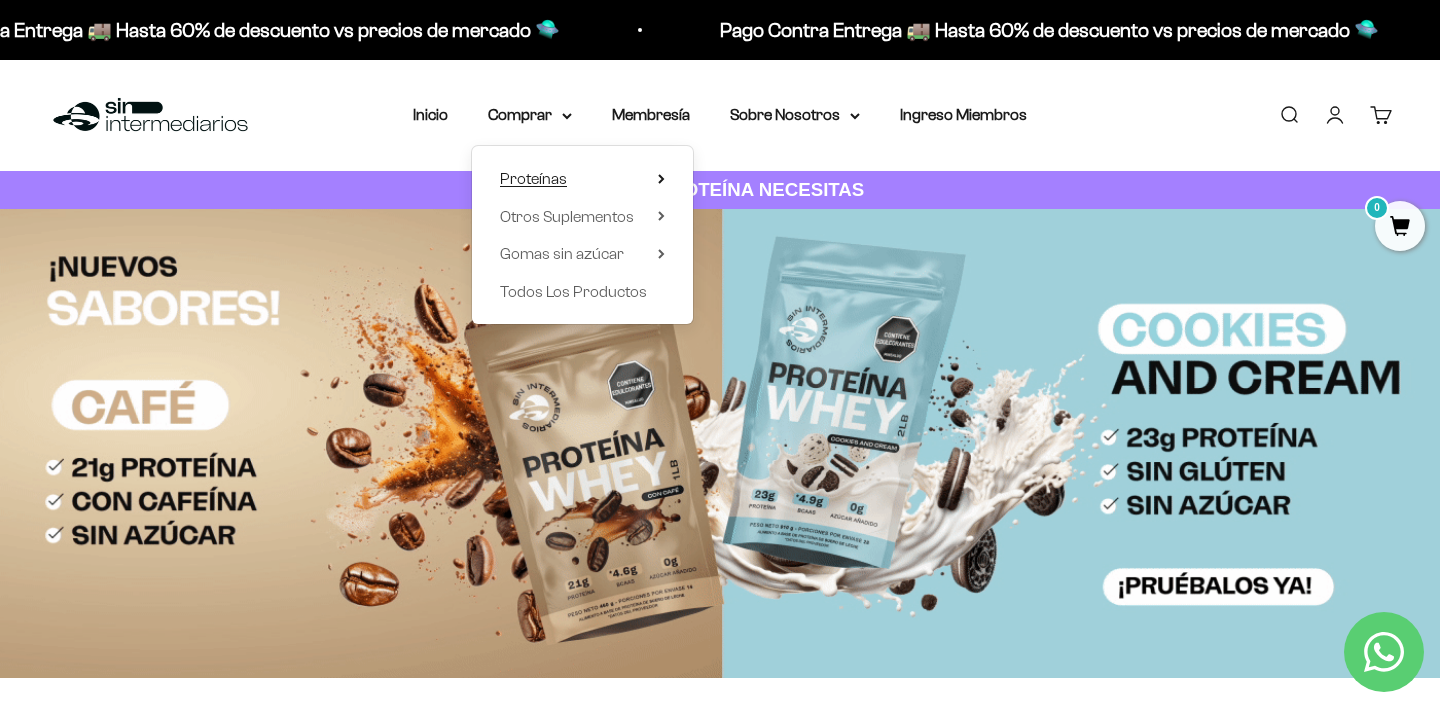 click on "Proteínas" at bounding box center [533, 178] 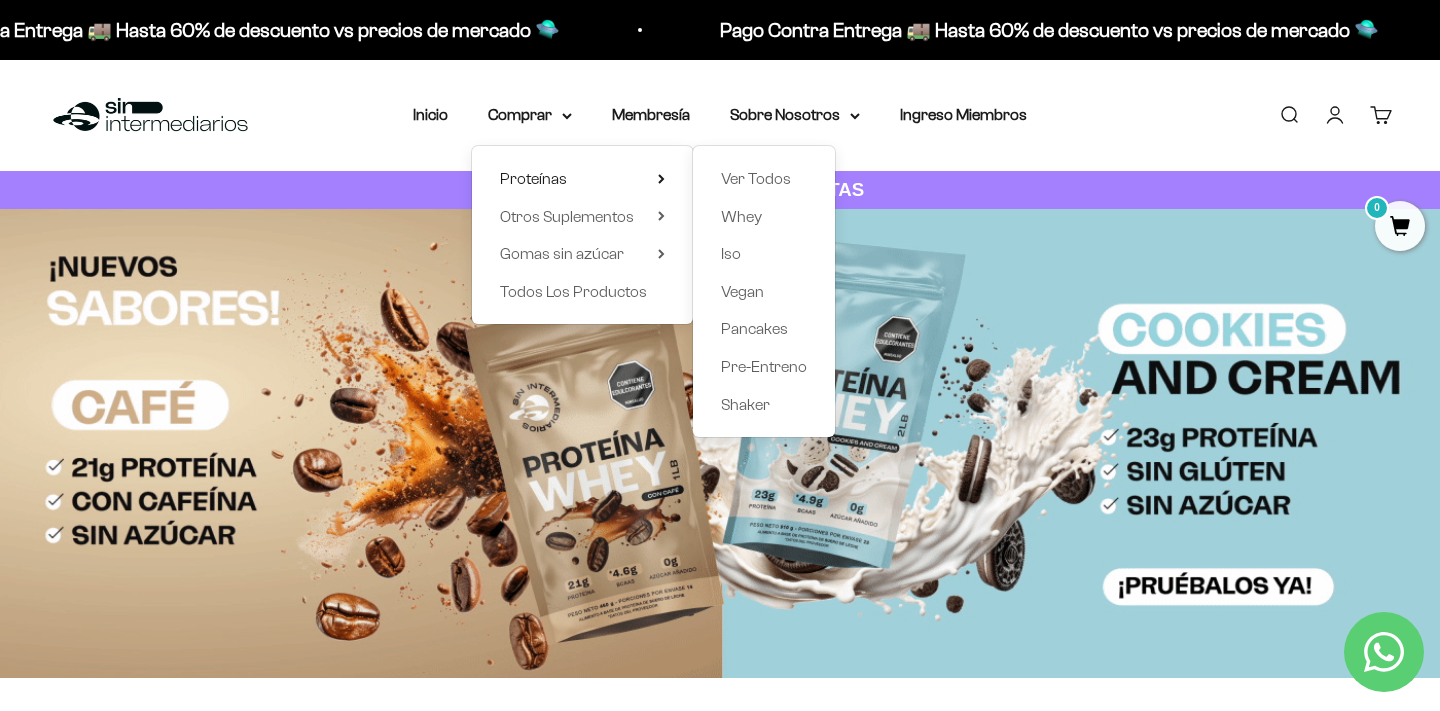 click on "Ver Todos
Whey
Iso
Vegan
Pancakes
Pre-Entreno Shaker" at bounding box center (764, 291) 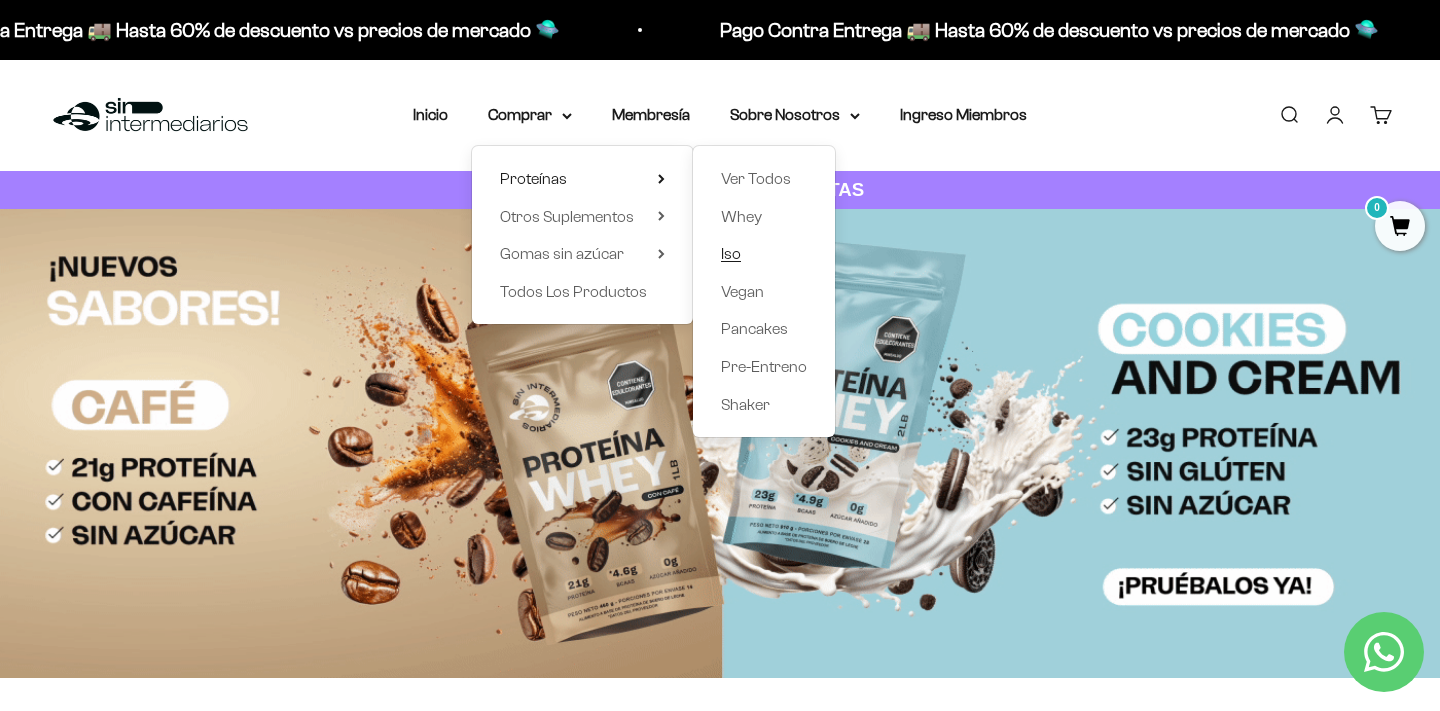 click on "Iso" at bounding box center [731, 253] 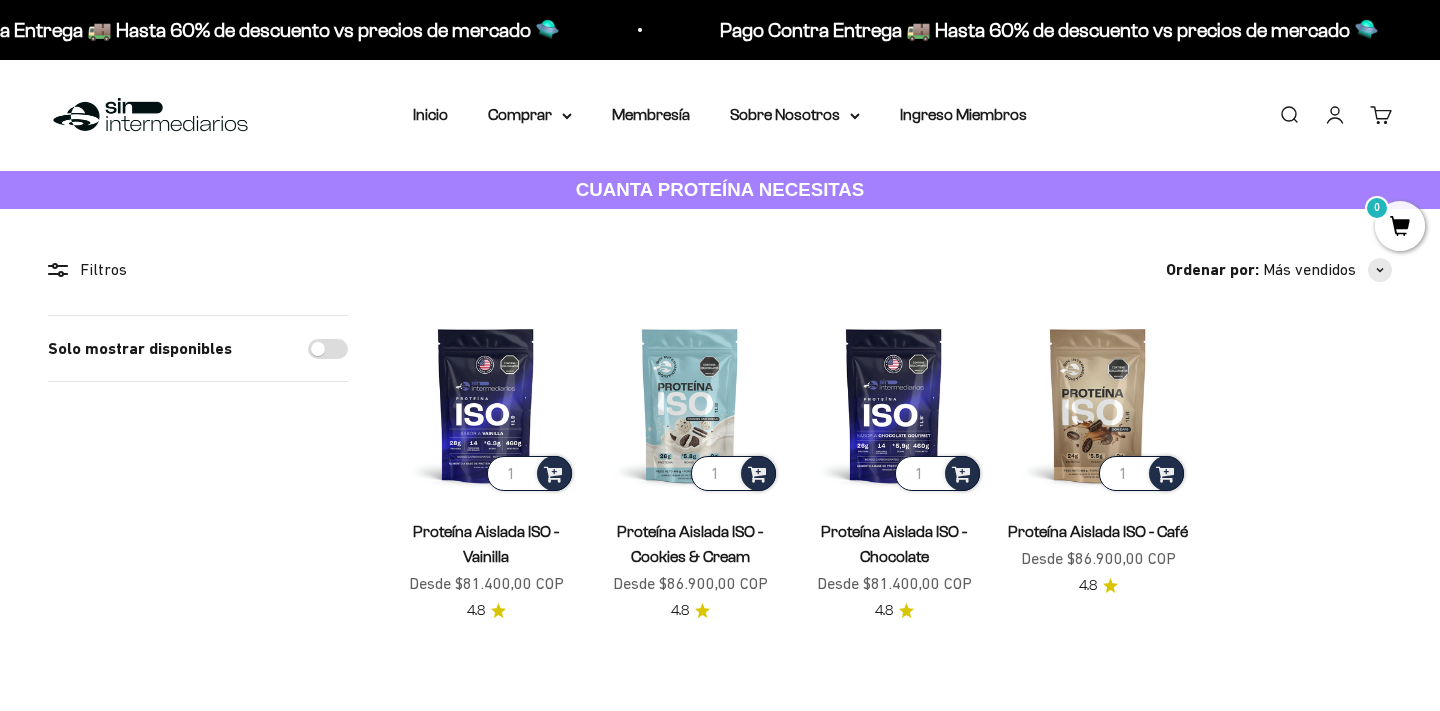 scroll, scrollTop: 0, scrollLeft: 0, axis: both 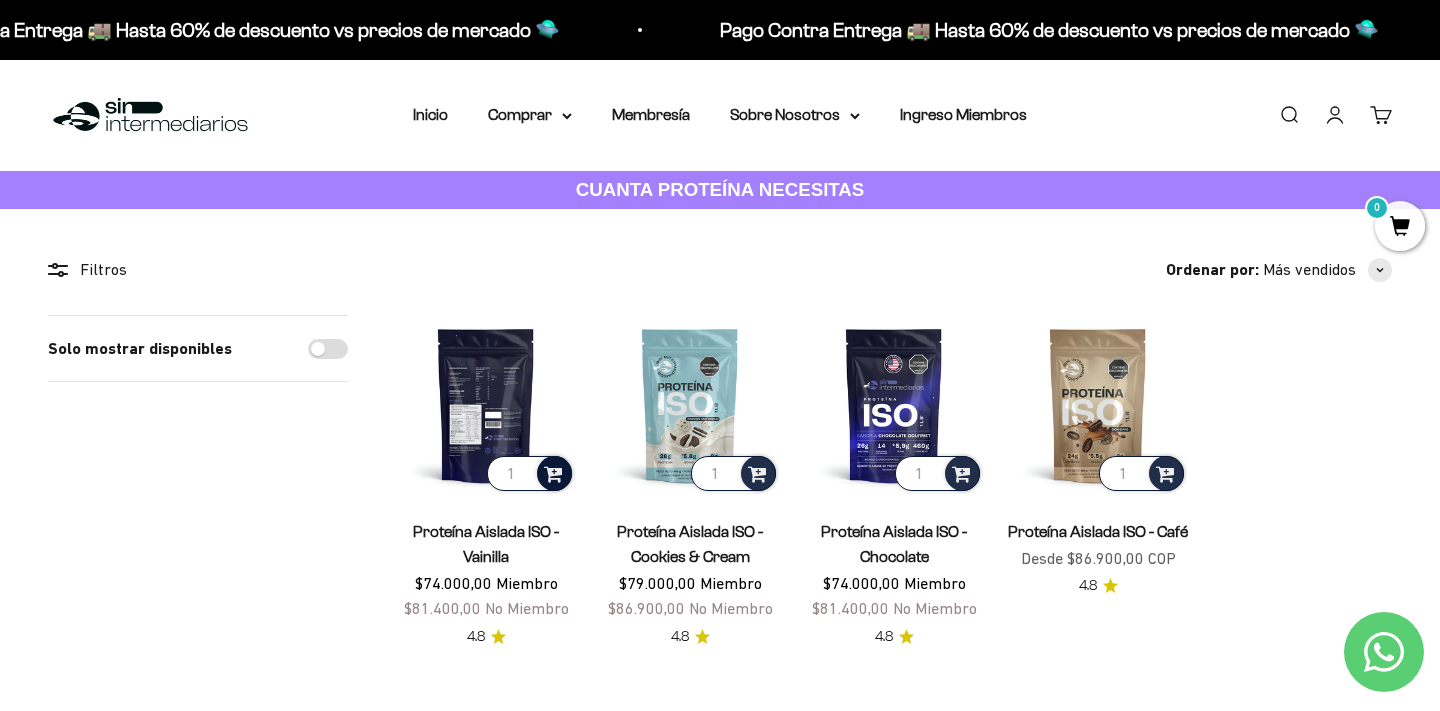 click at bounding box center [553, 472] 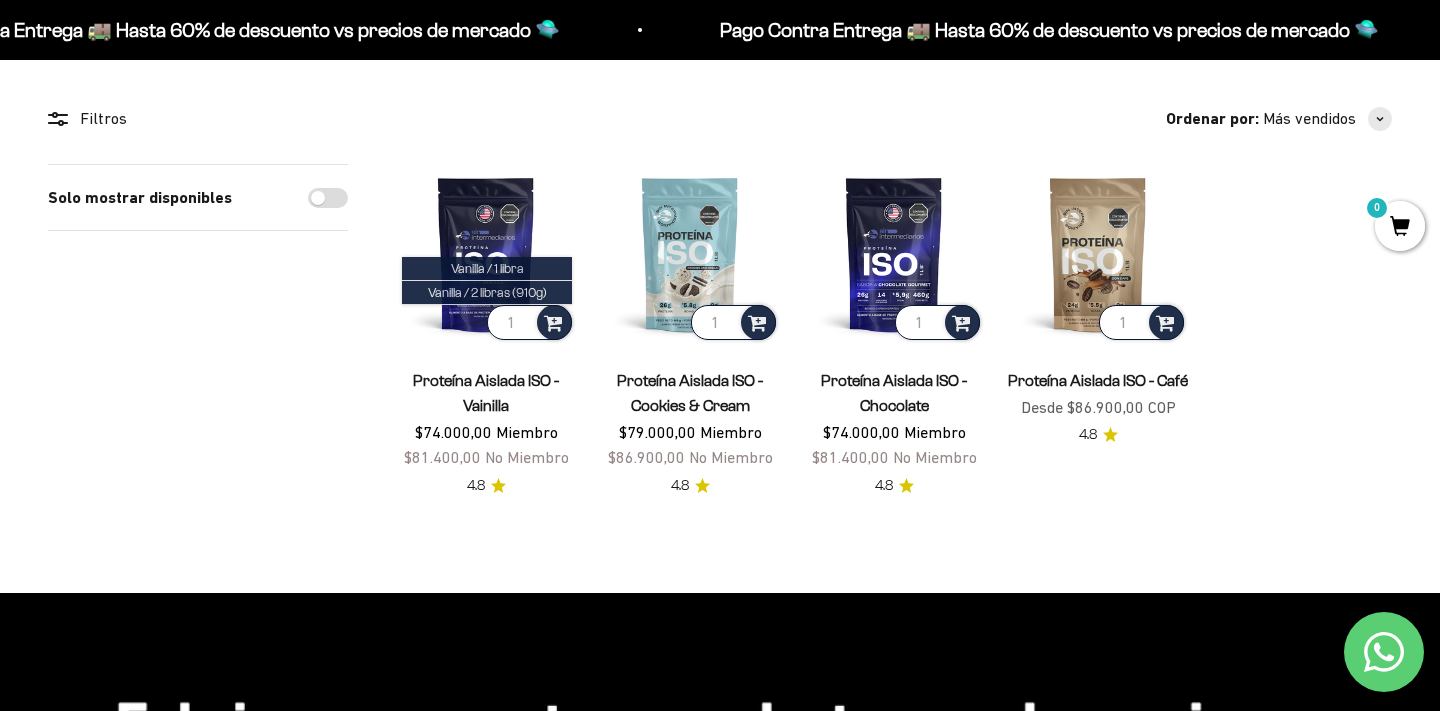 scroll, scrollTop: 0, scrollLeft: 0, axis: both 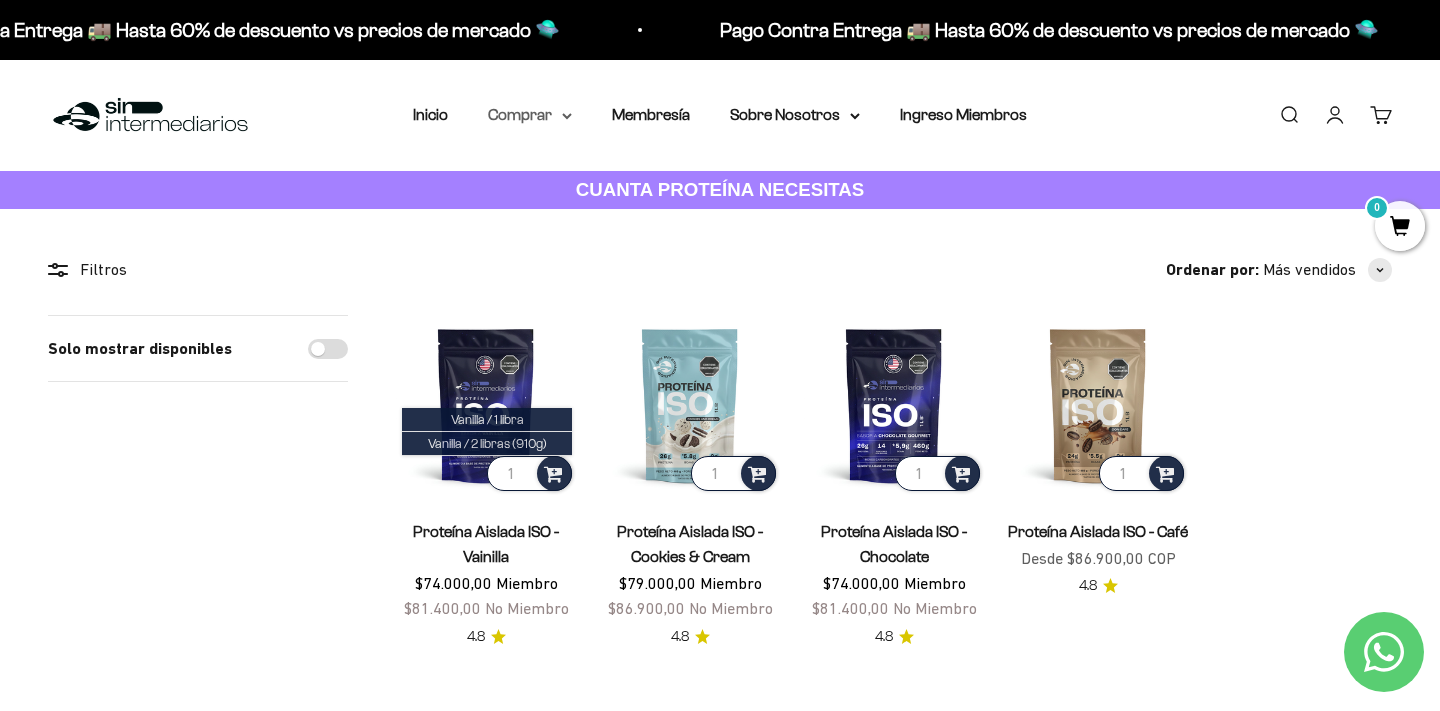 click on "Comprar" at bounding box center [530, 115] 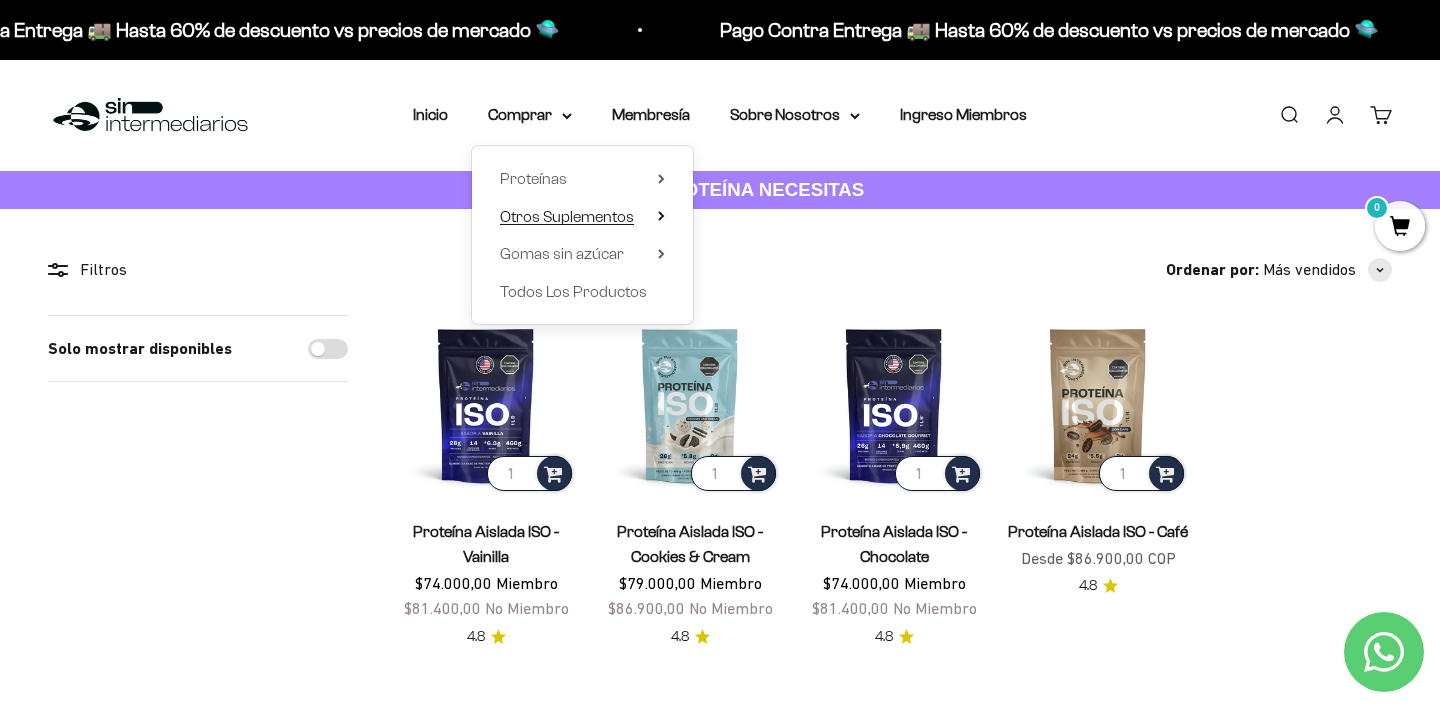 click on "Otros Suplementos" at bounding box center [567, 216] 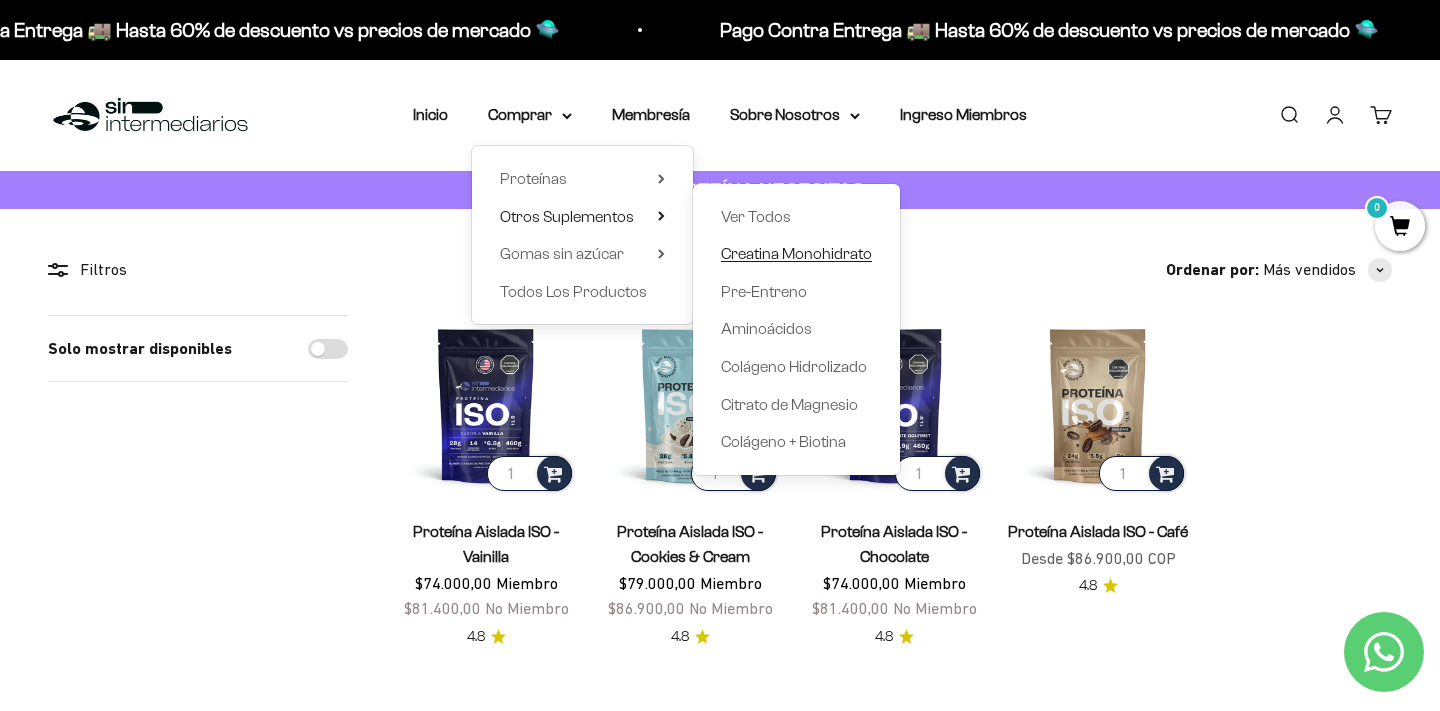 click on "Creatina Monohidrato" at bounding box center [796, 253] 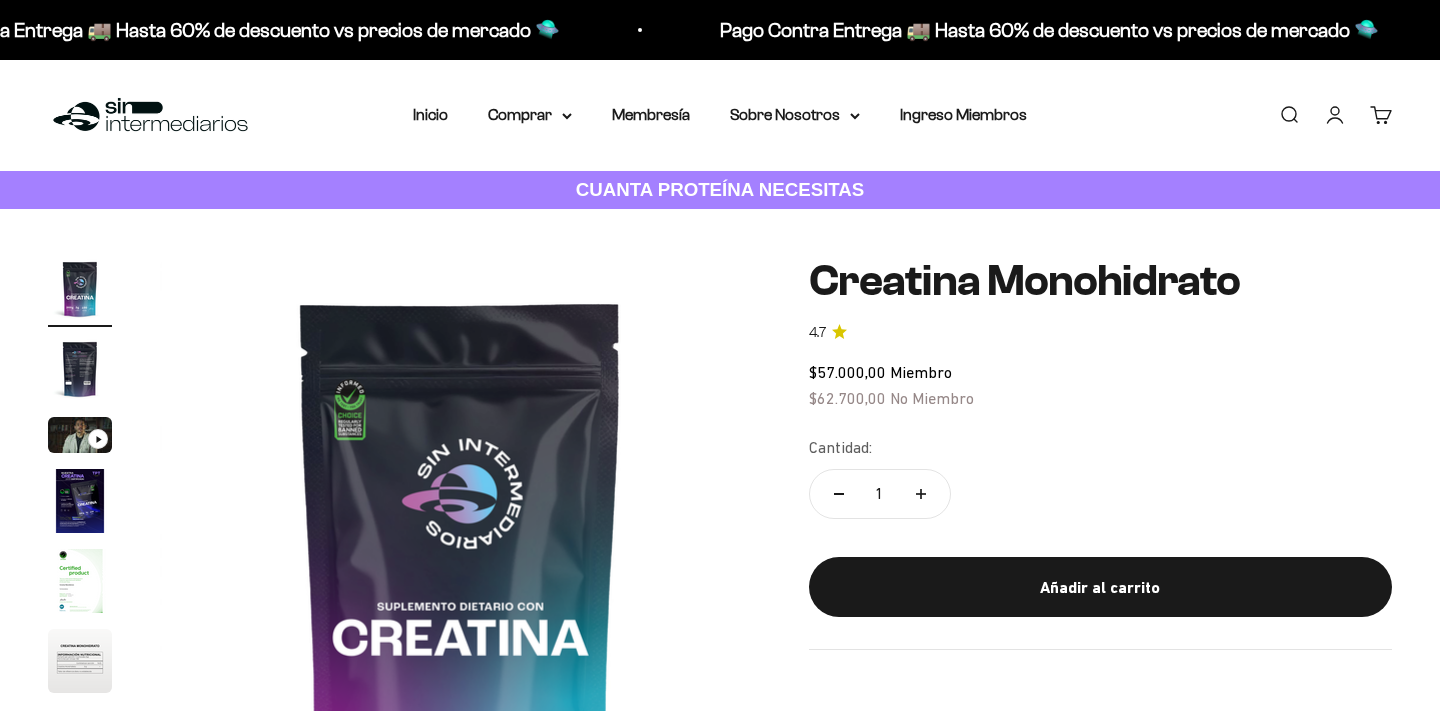 scroll, scrollTop: 0, scrollLeft: 0, axis: both 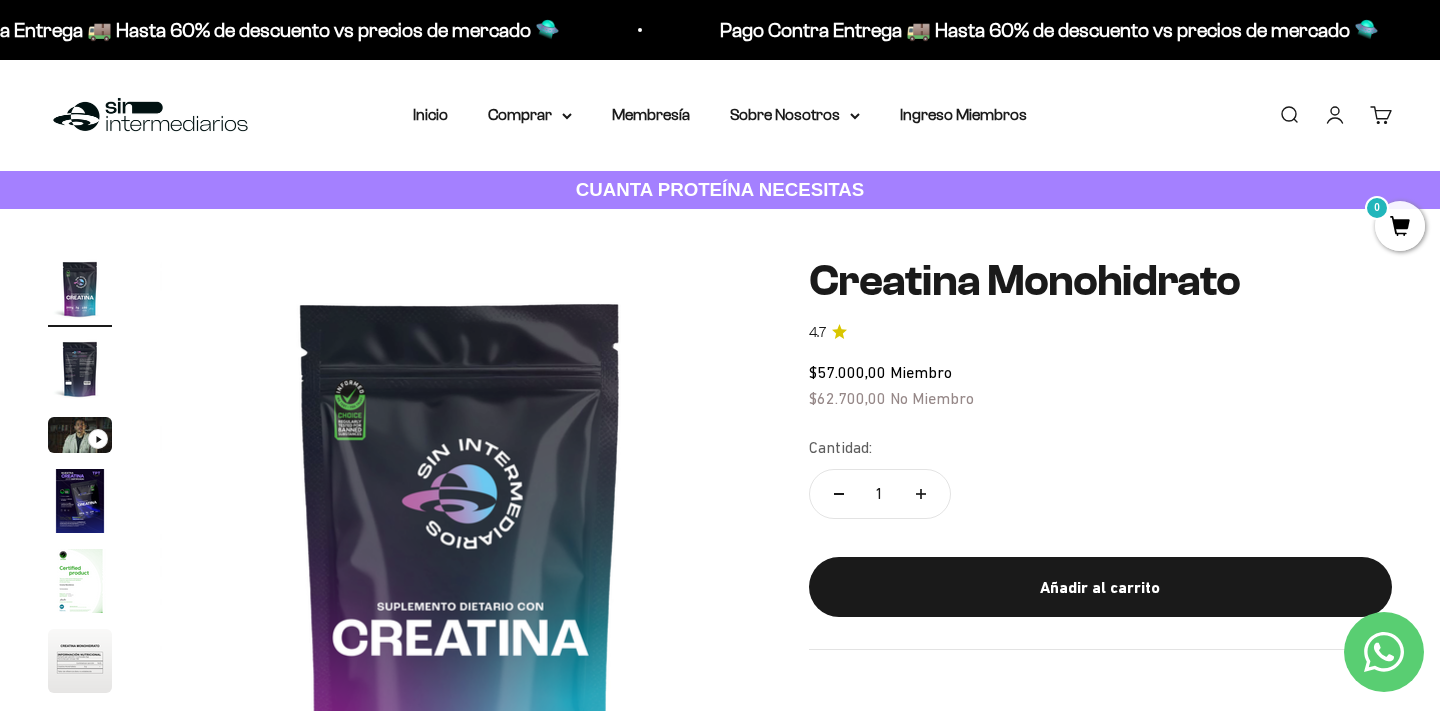 click 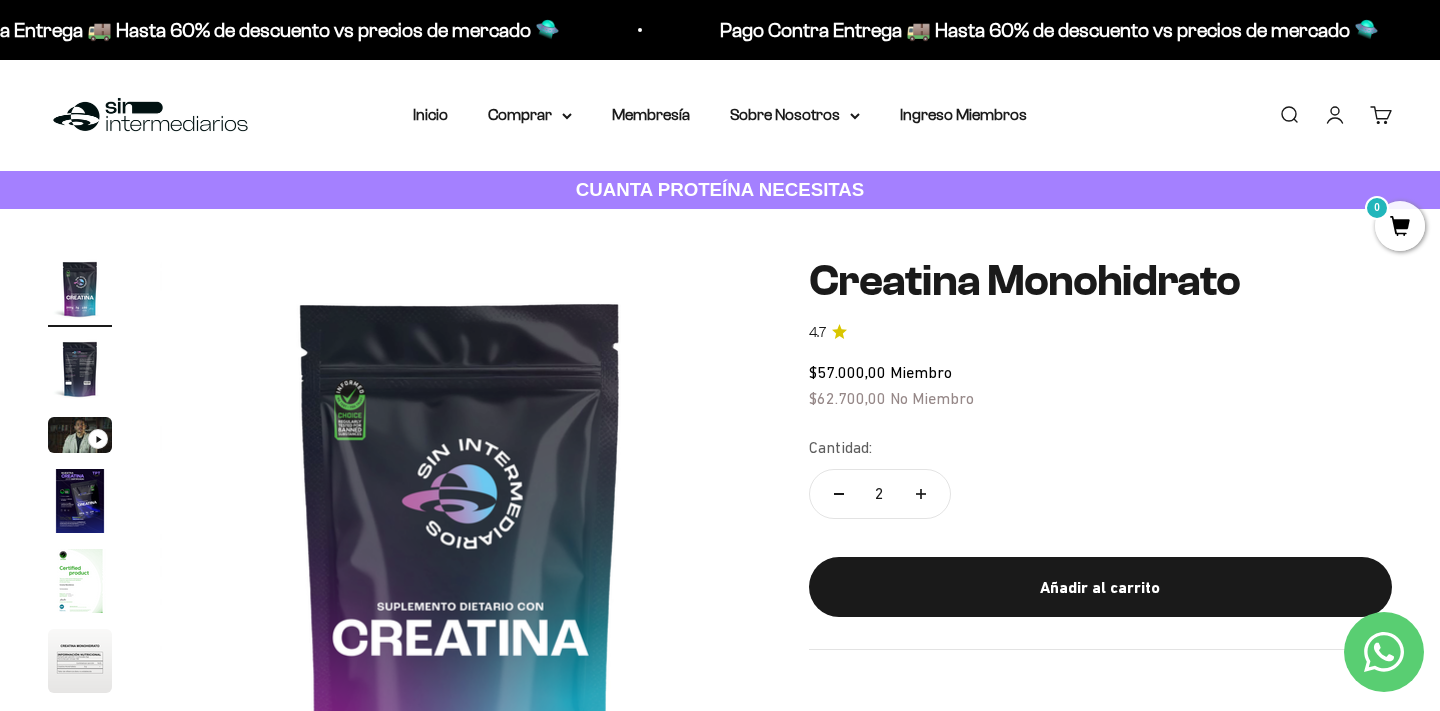 click 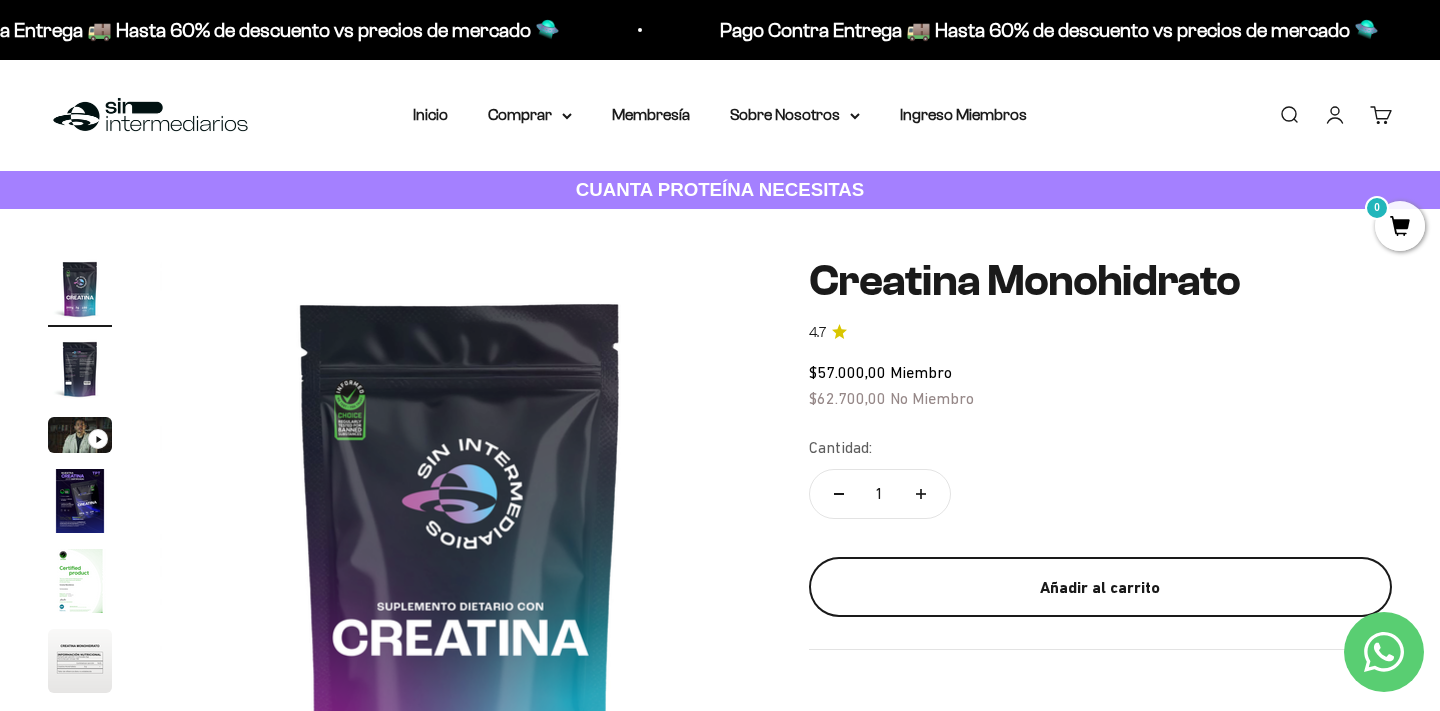 click on "Añadir al carrito" at bounding box center (1100, 588) 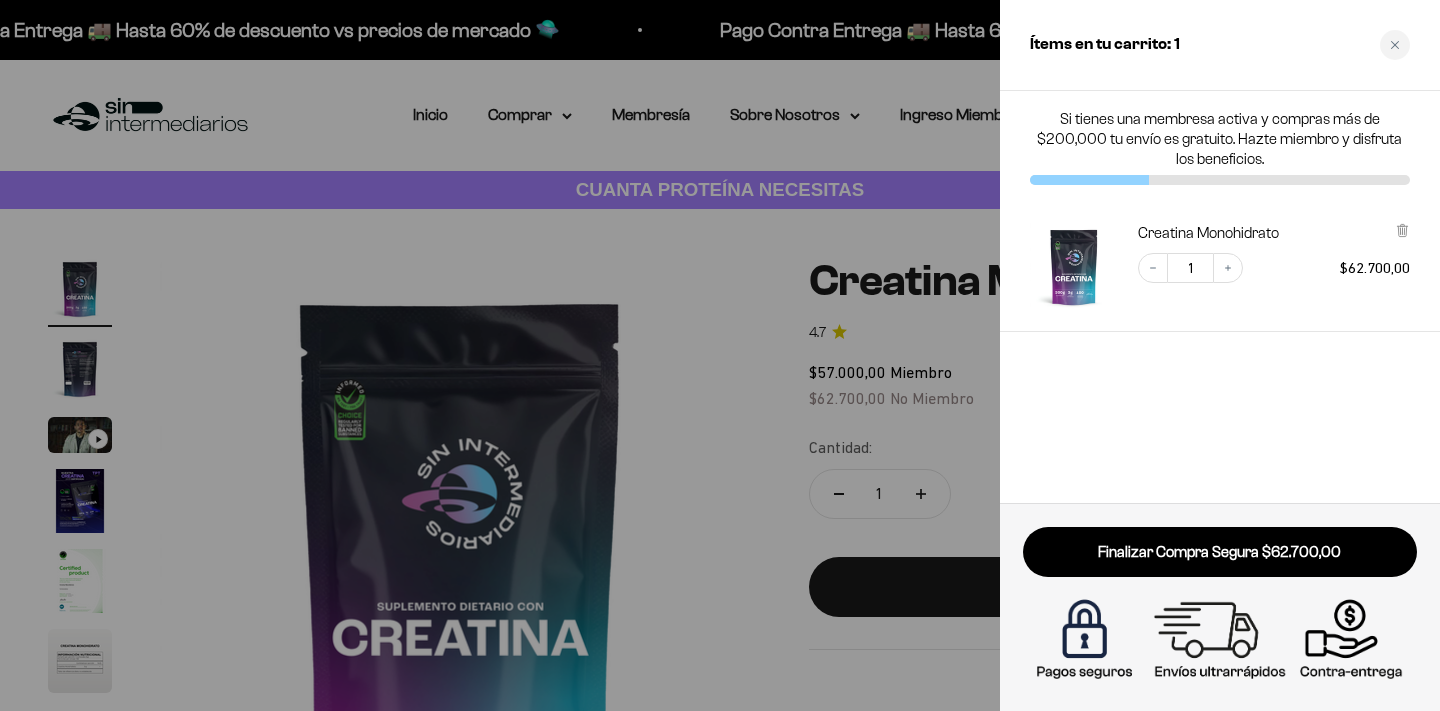 click at bounding box center (720, 355) 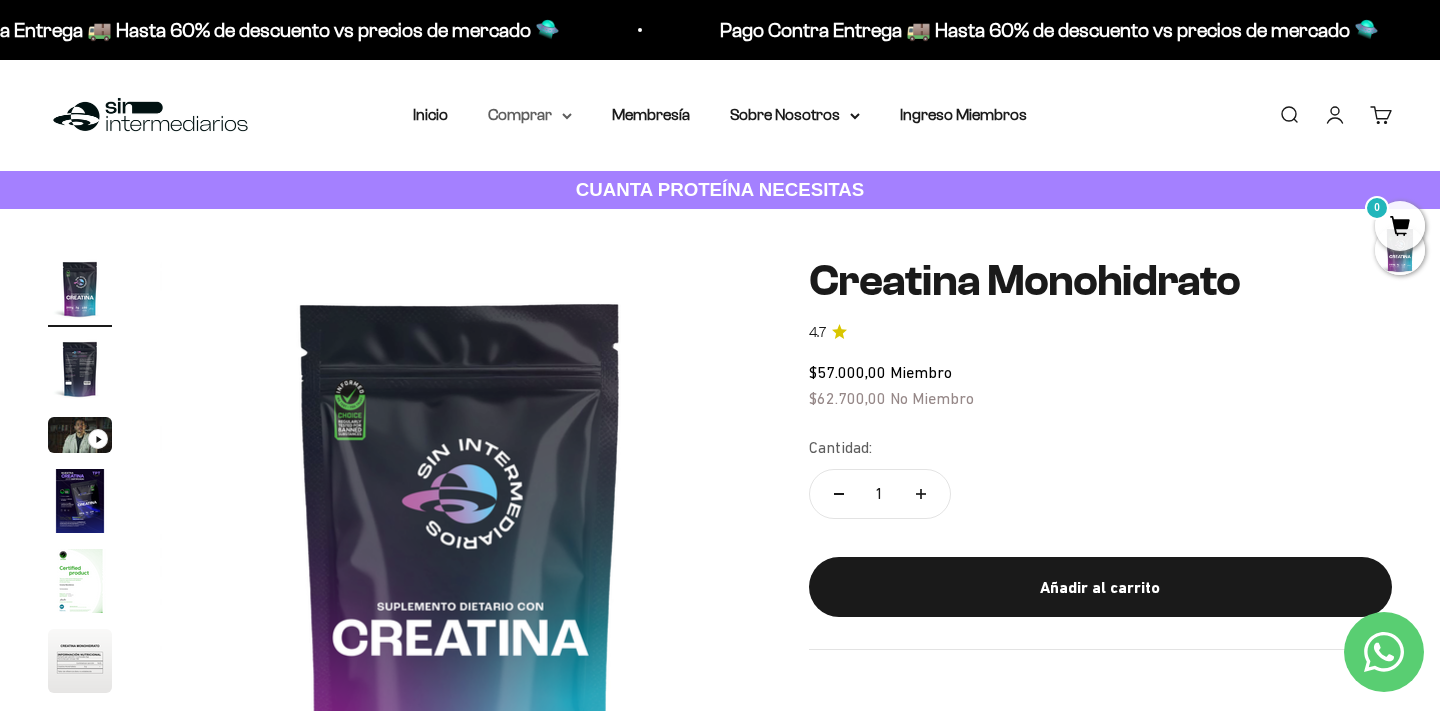 click on "Comprar" at bounding box center (530, 115) 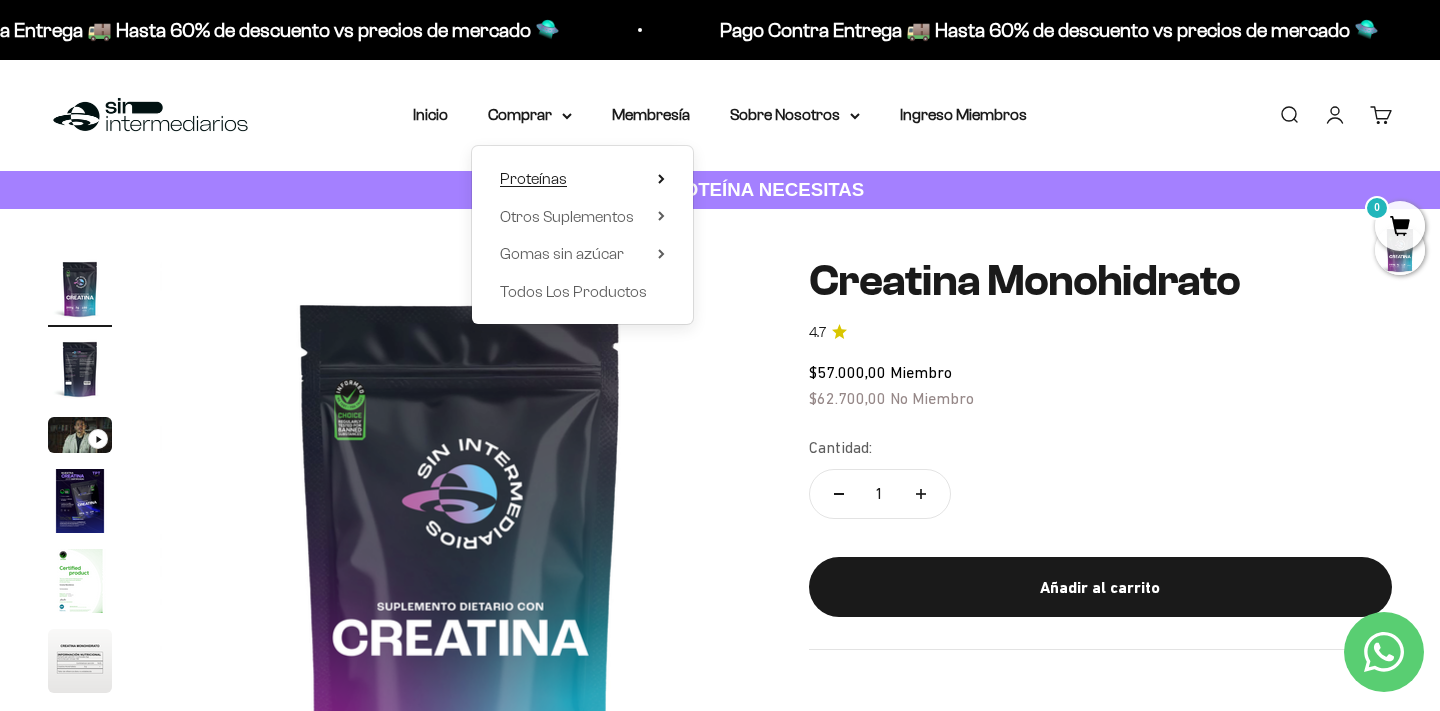 click on "Proteínas" at bounding box center [582, 179] 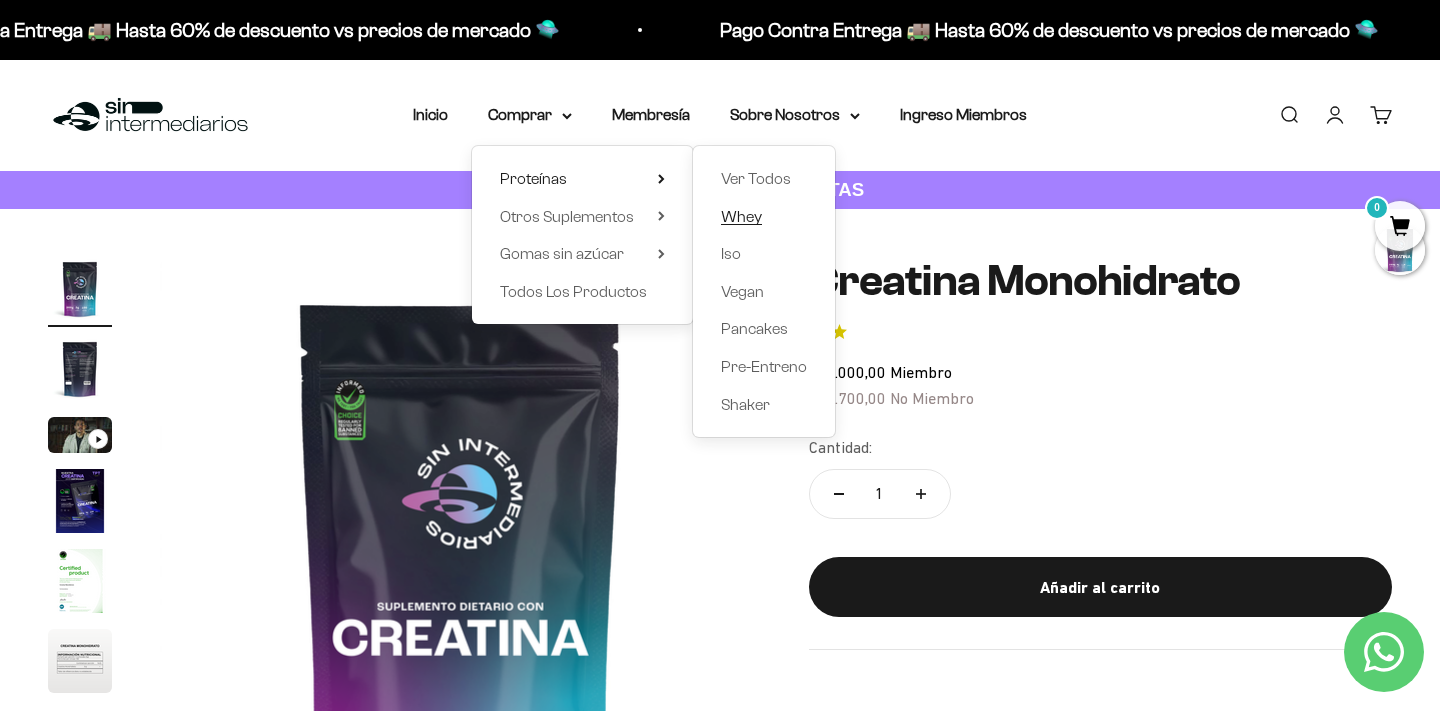 click on "Whey" at bounding box center (764, 217) 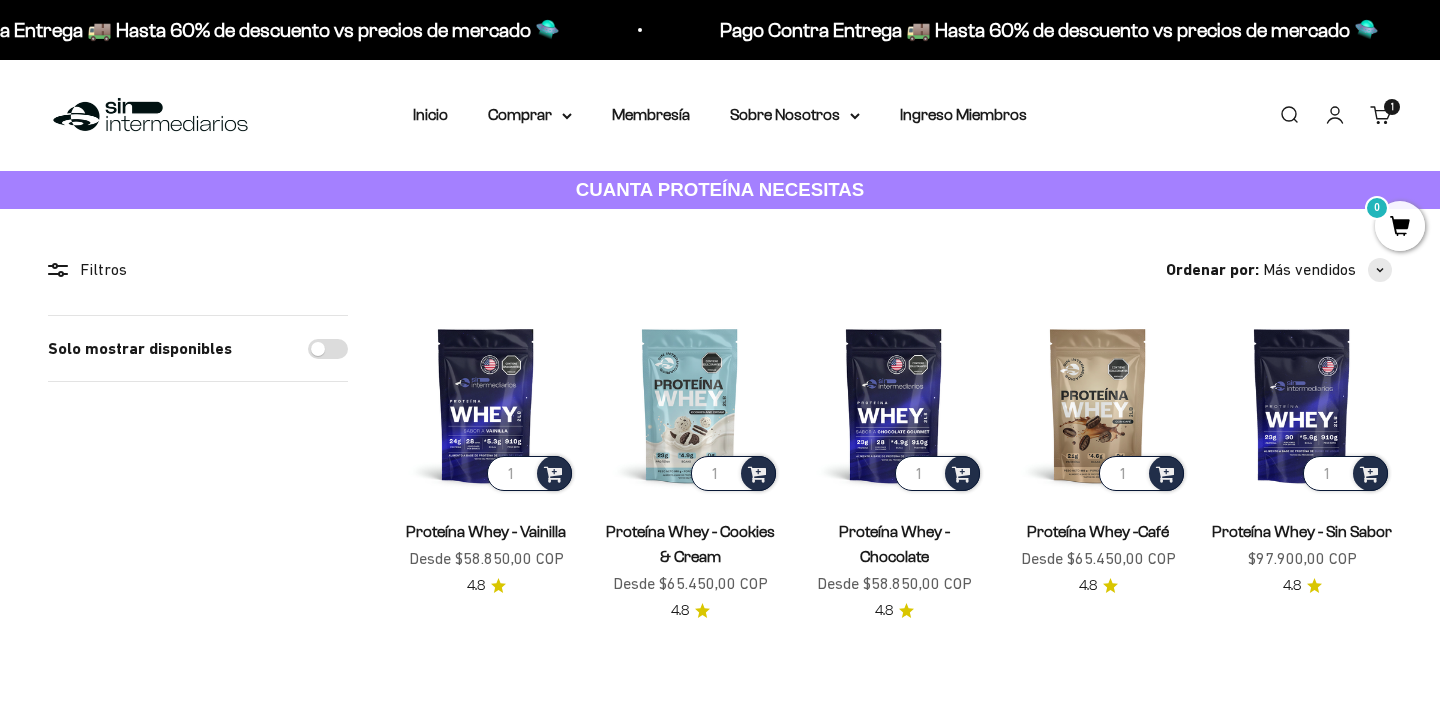 scroll, scrollTop: 0, scrollLeft: 0, axis: both 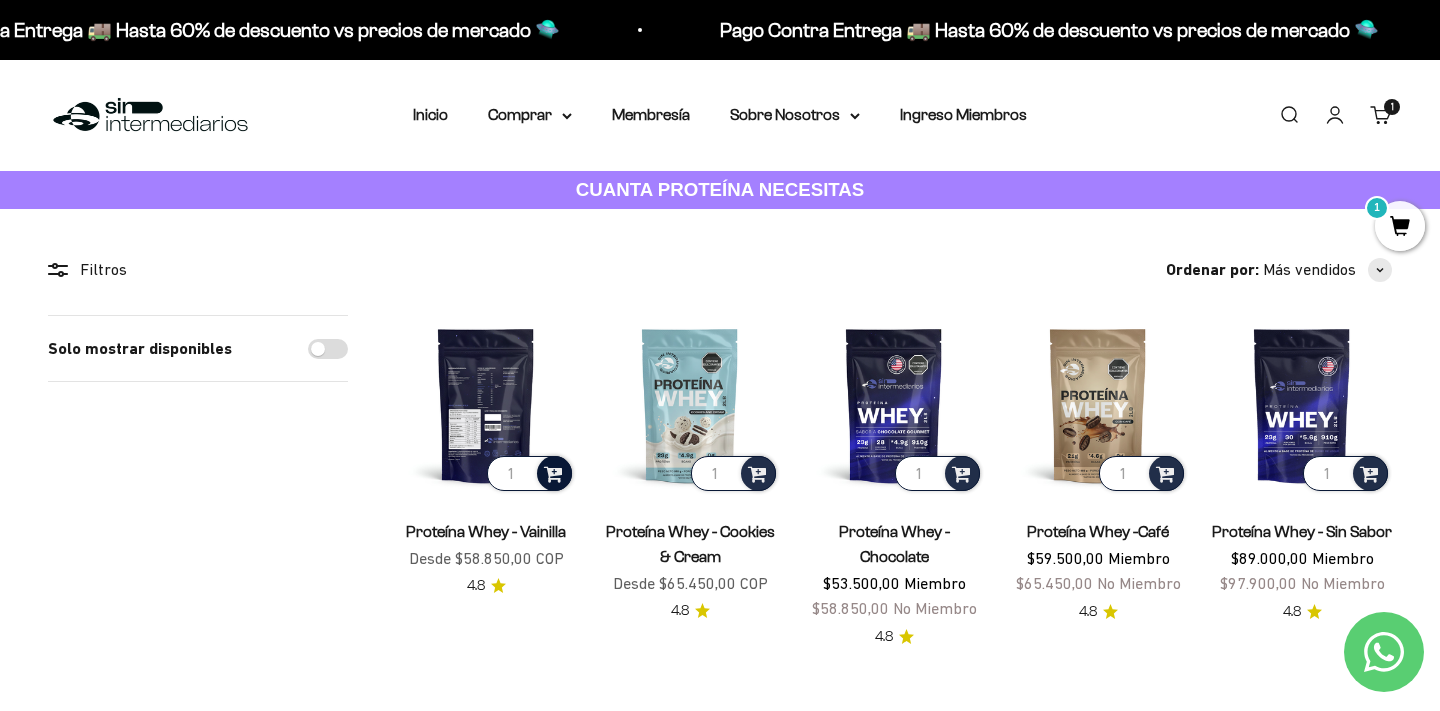 click at bounding box center [553, 472] 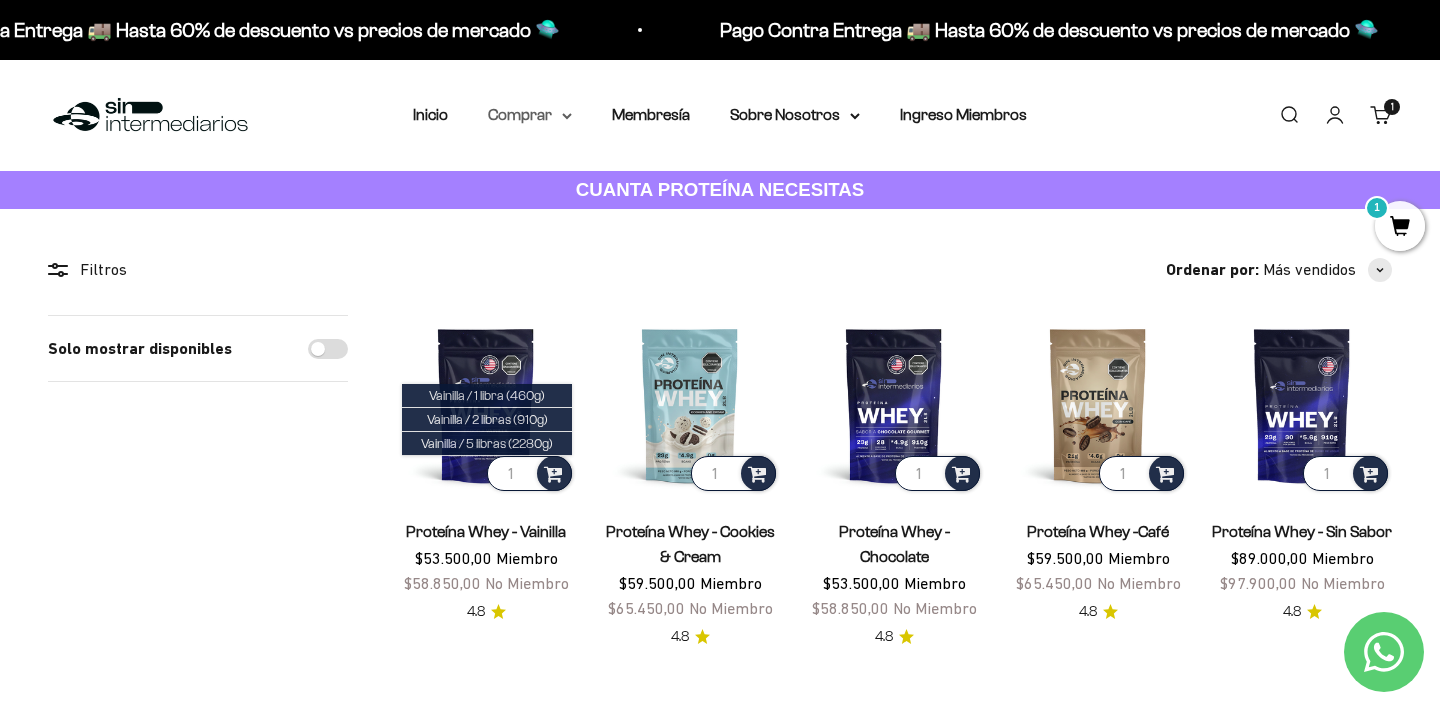 click on "Comprar" at bounding box center (530, 115) 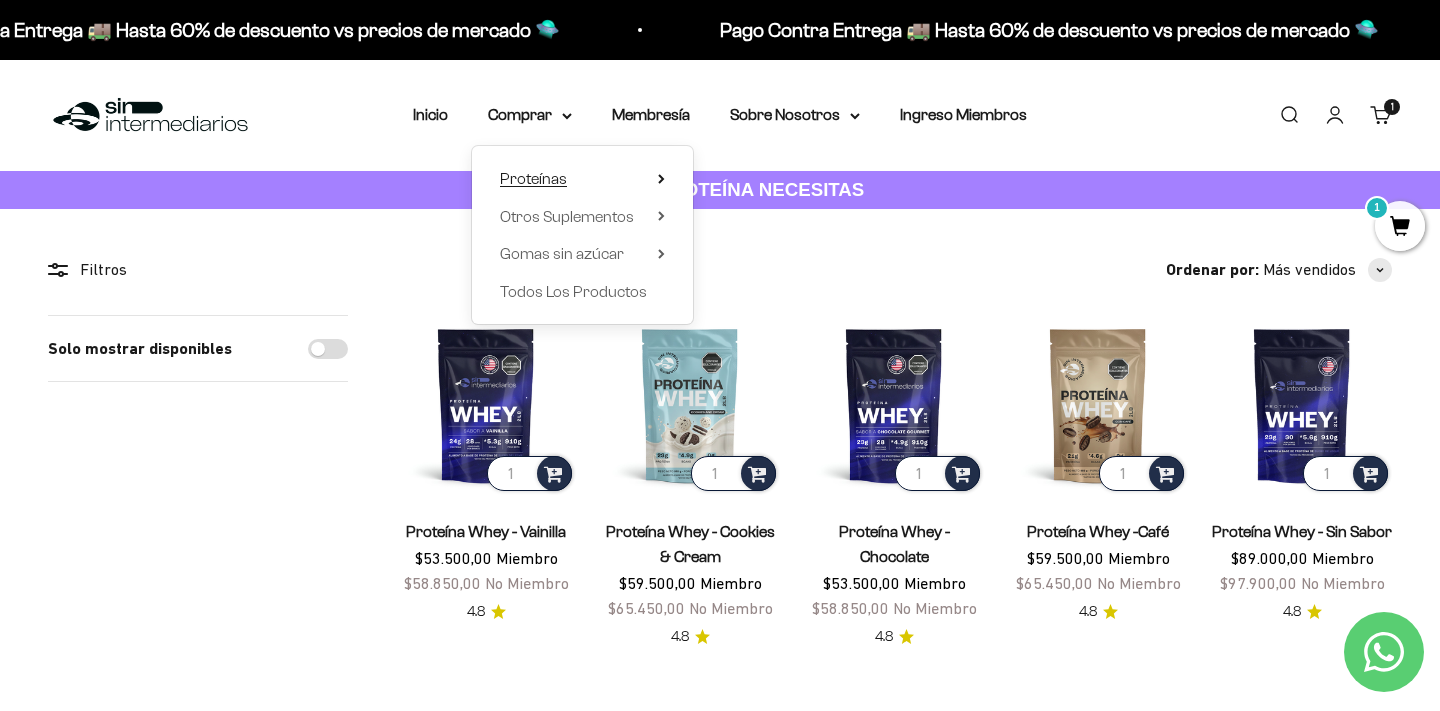 click on "Proteínas" at bounding box center (582, 179) 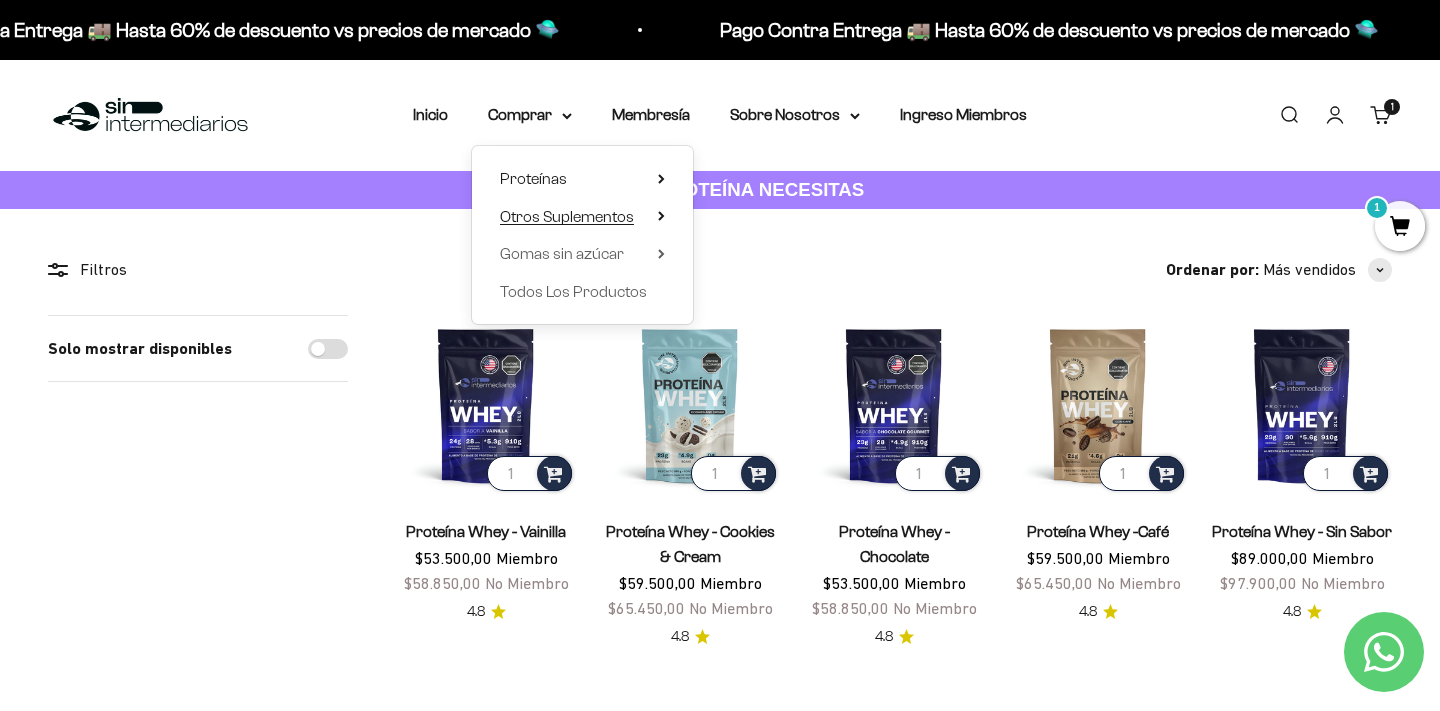 click on "Otros Suplementos" at bounding box center (567, 216) 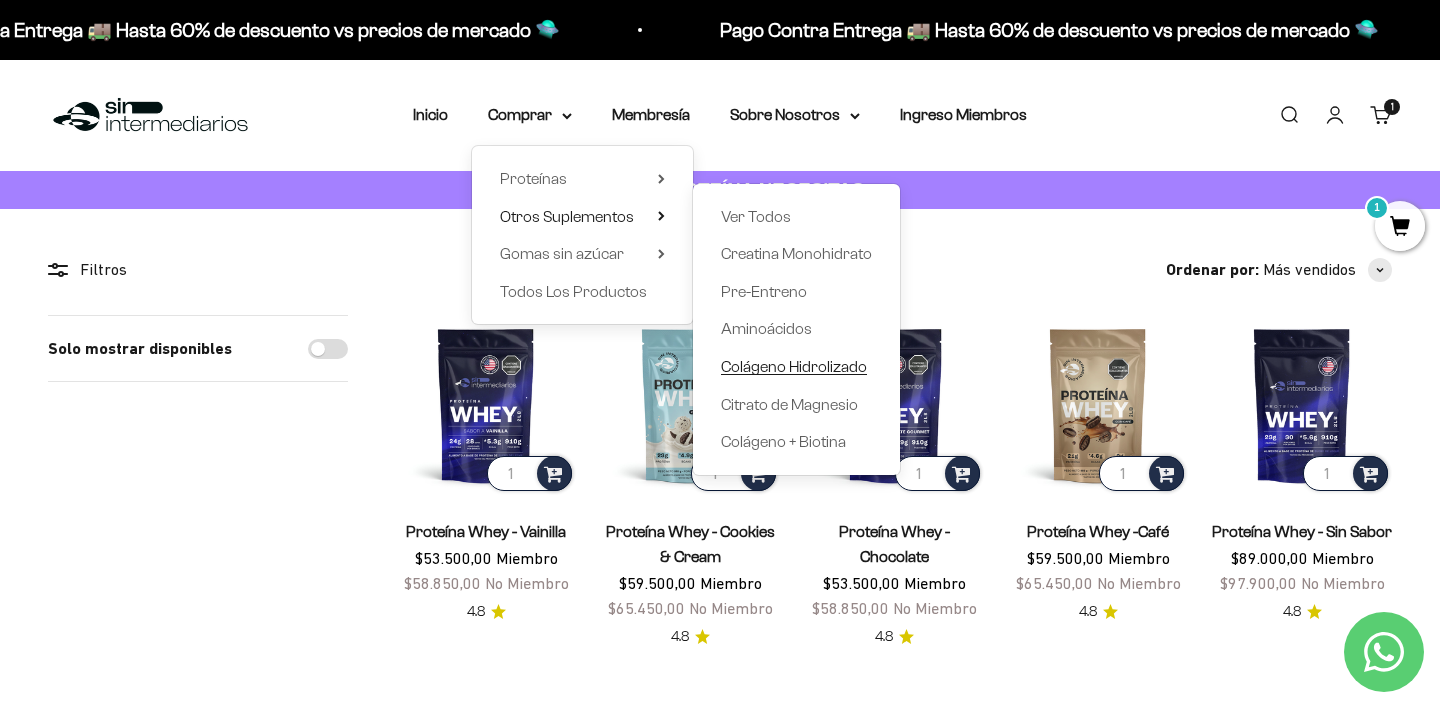 click on "Colágeno Hidrolizado" at bounding box center (794, 366) 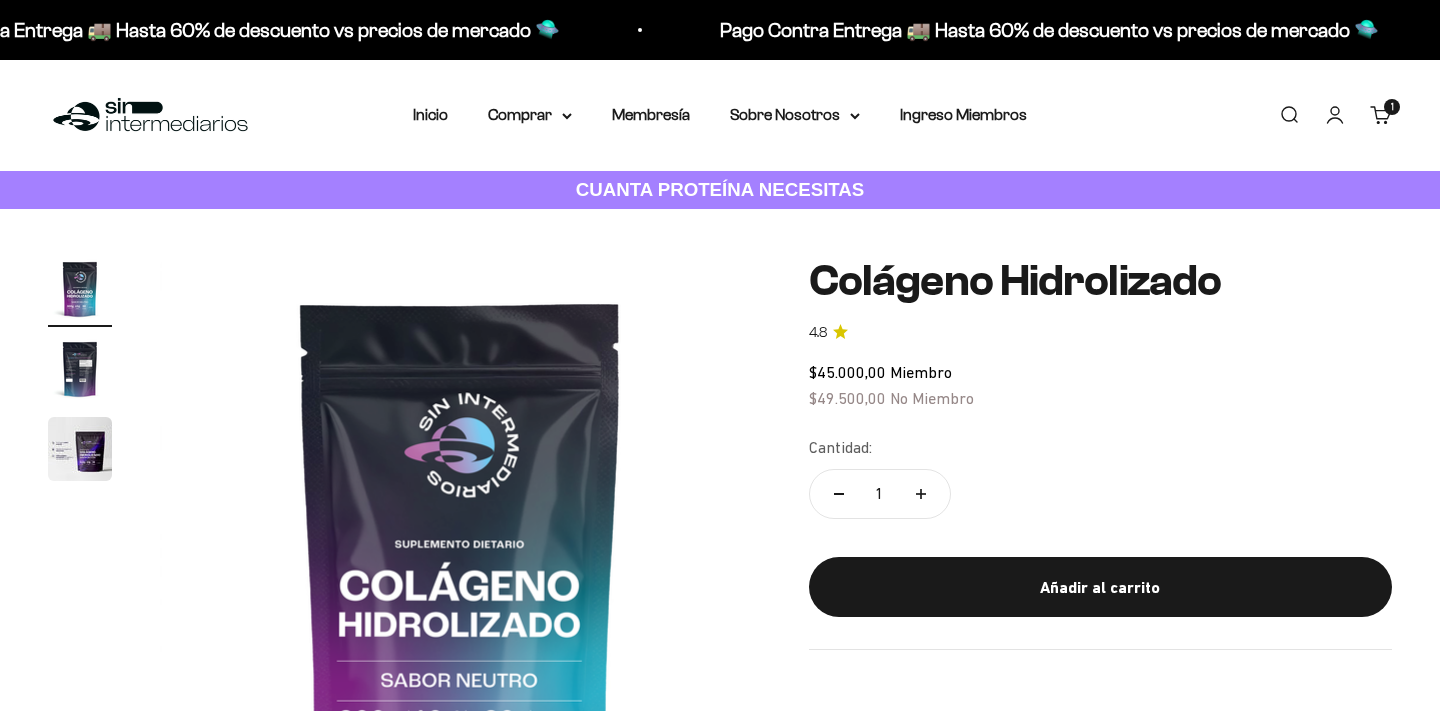 scroll, scrollTop: 0, scrollLeft: 0, axis: both 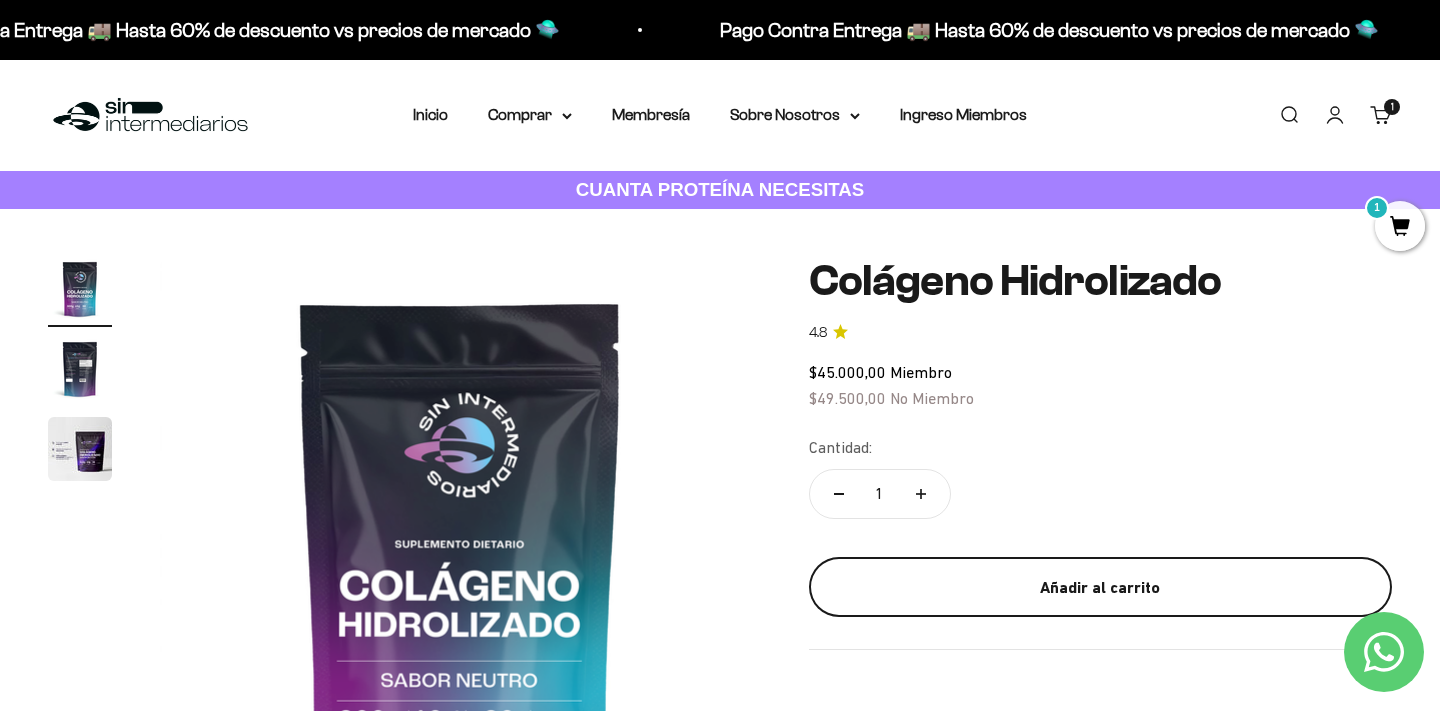click on "Añadir al carrito" at bounding box center [1100, 588] 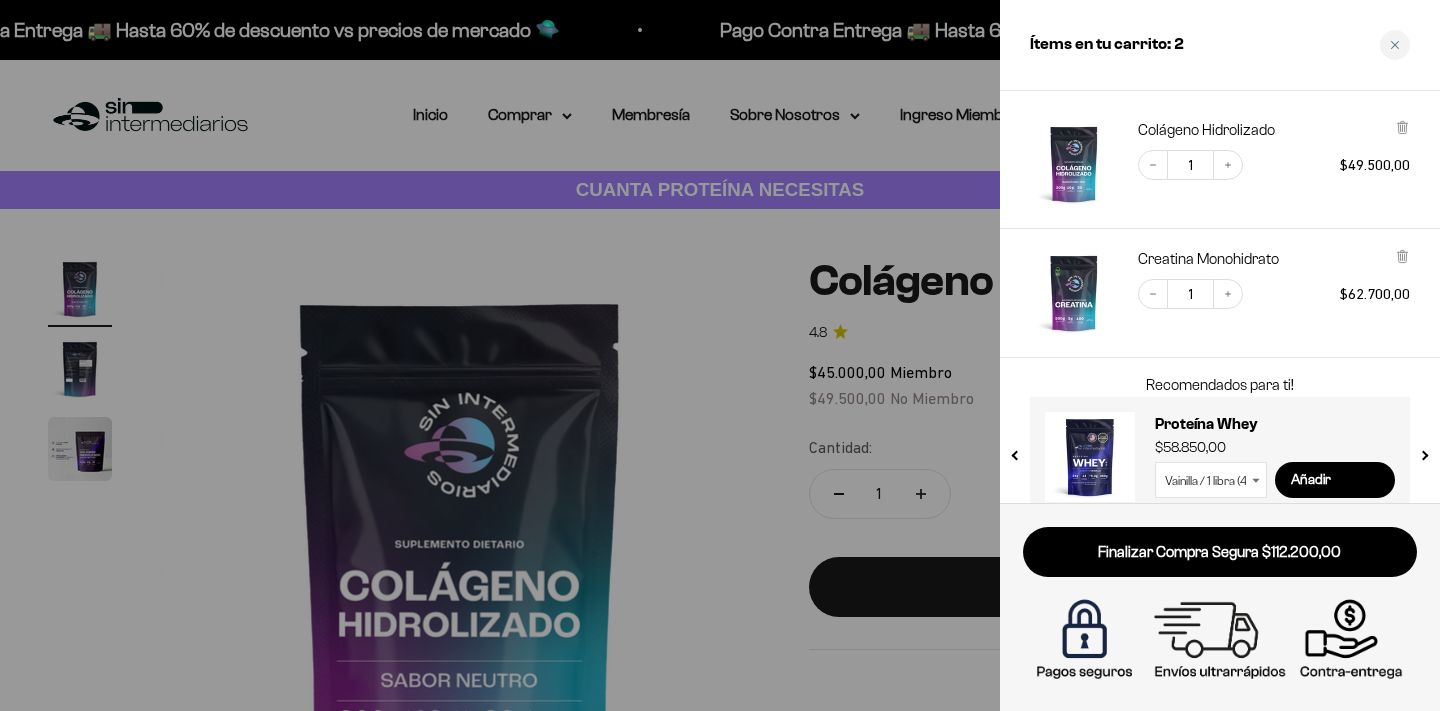 scroll, scrollTop: 132, scrollLeft: 0, axis: vertical 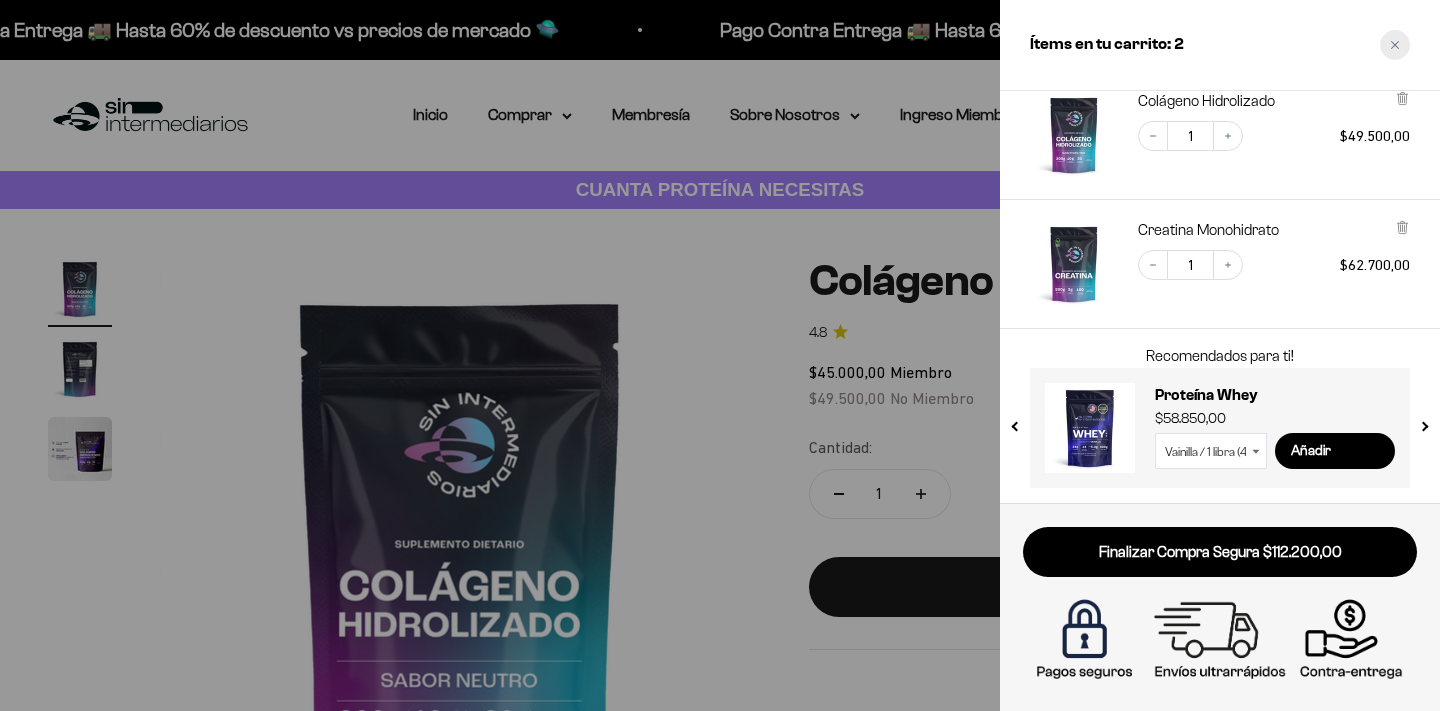 click at bounding box center [1395, 45] 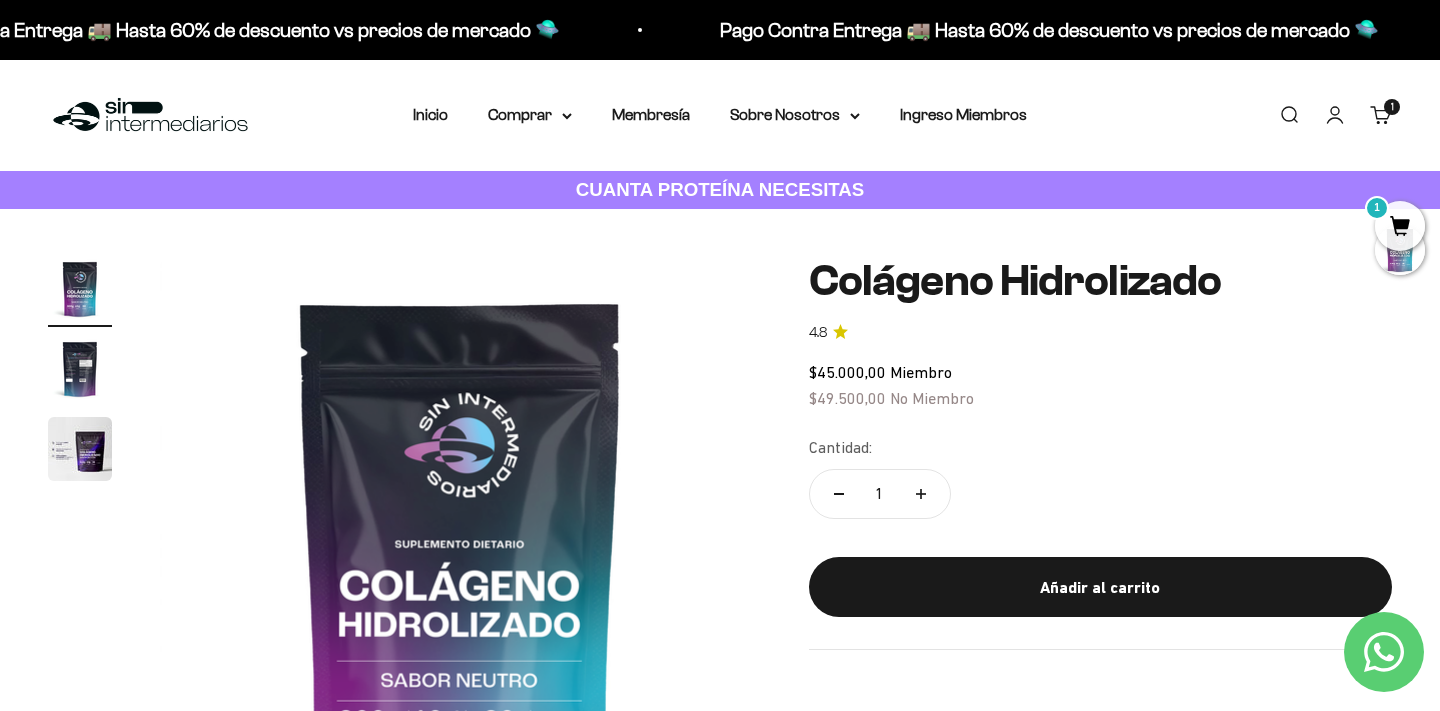 click on "Iniciar sesión" at bounding box center [1335, 115] 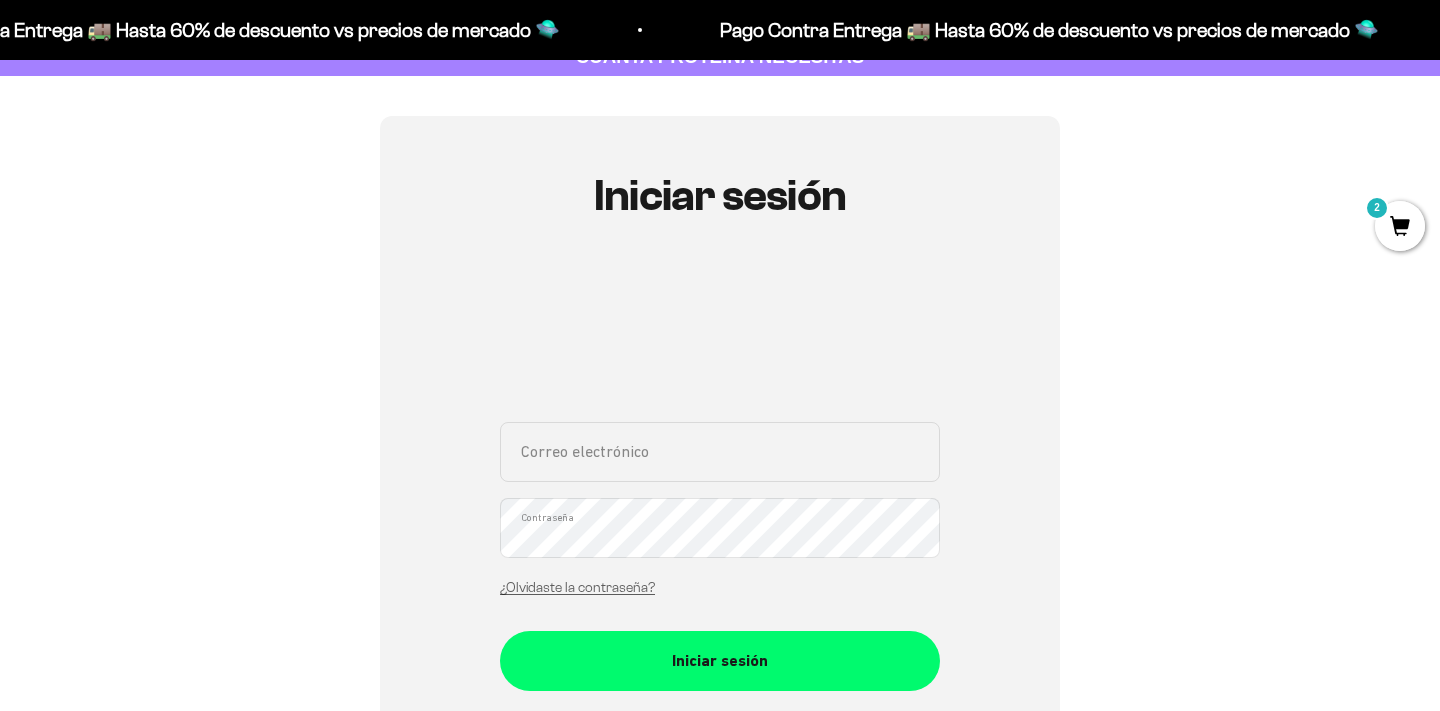 scroll, scrollTop: 157, scrollLeft: 0, axis: vertical 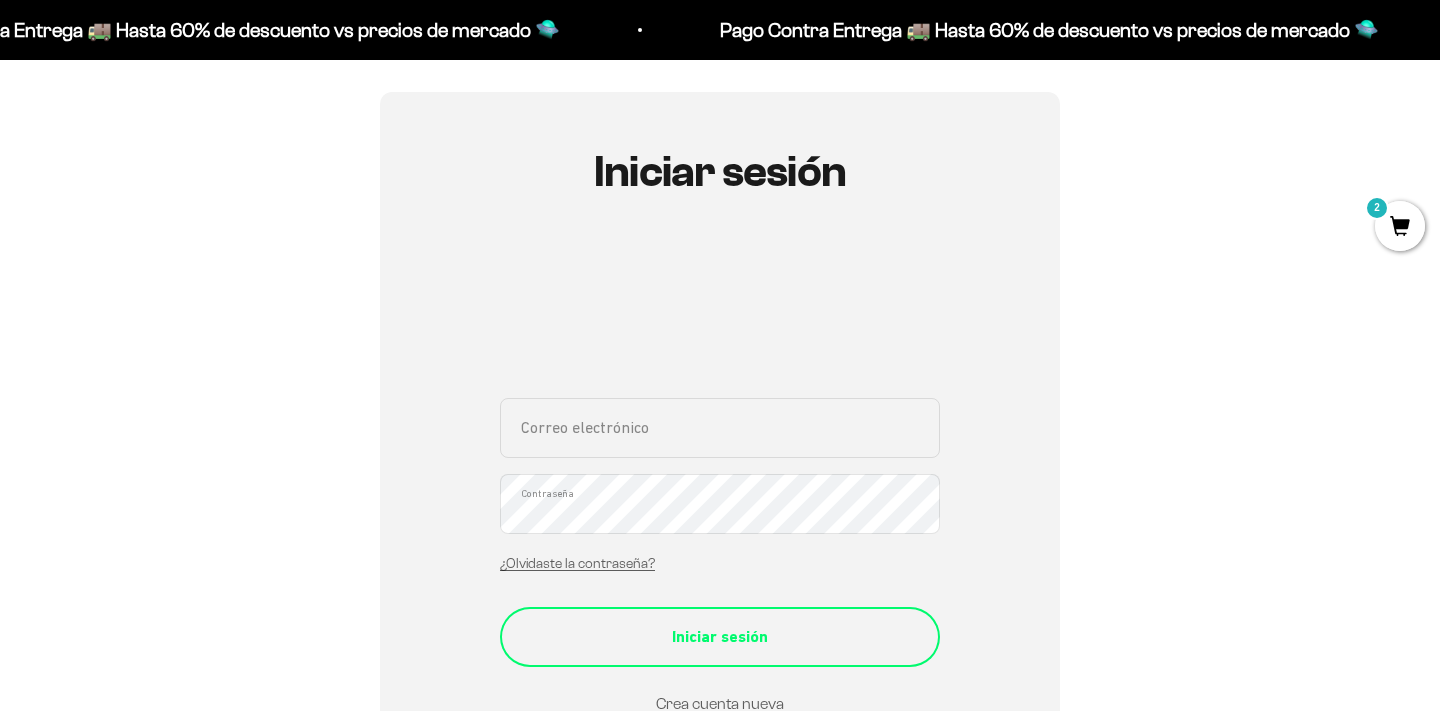 type on "paulinamv095@gmail.com" 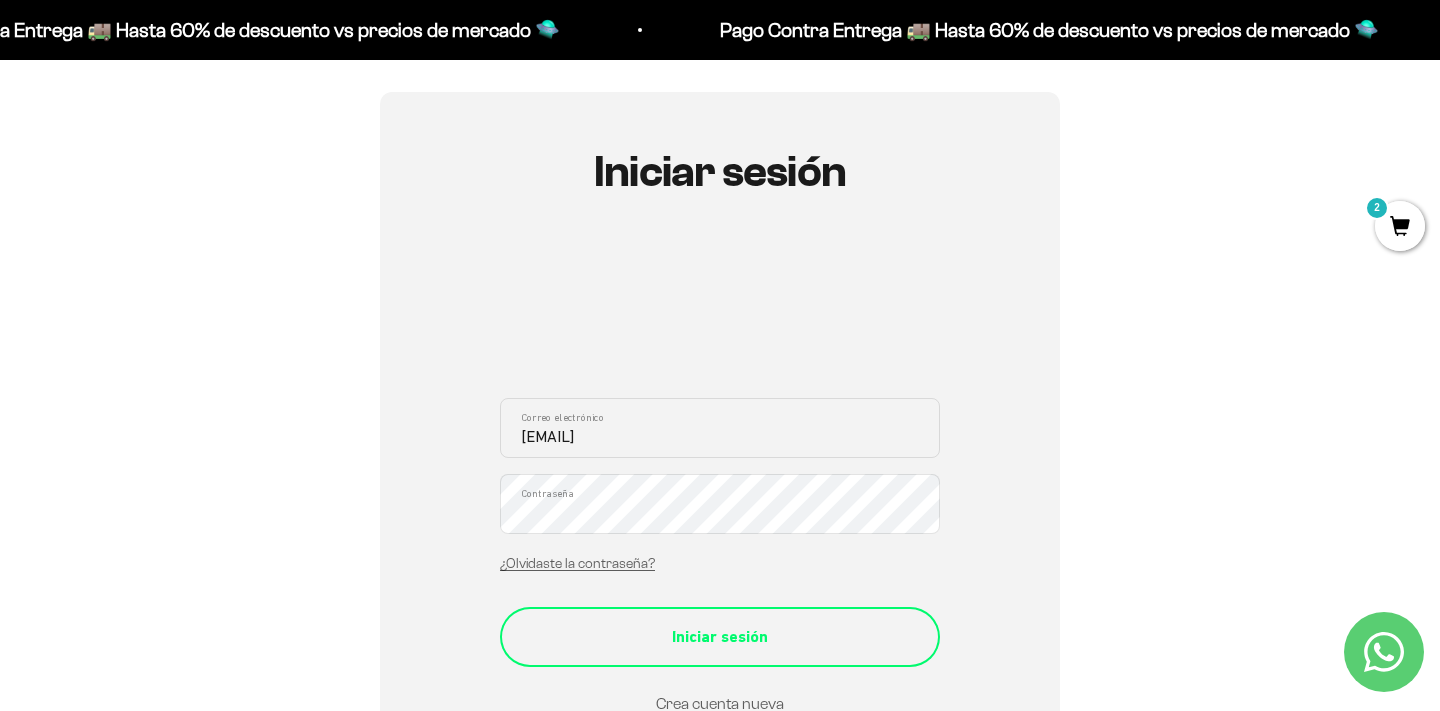 click on "Iniciar sesión" at bounding box center [720, 637] 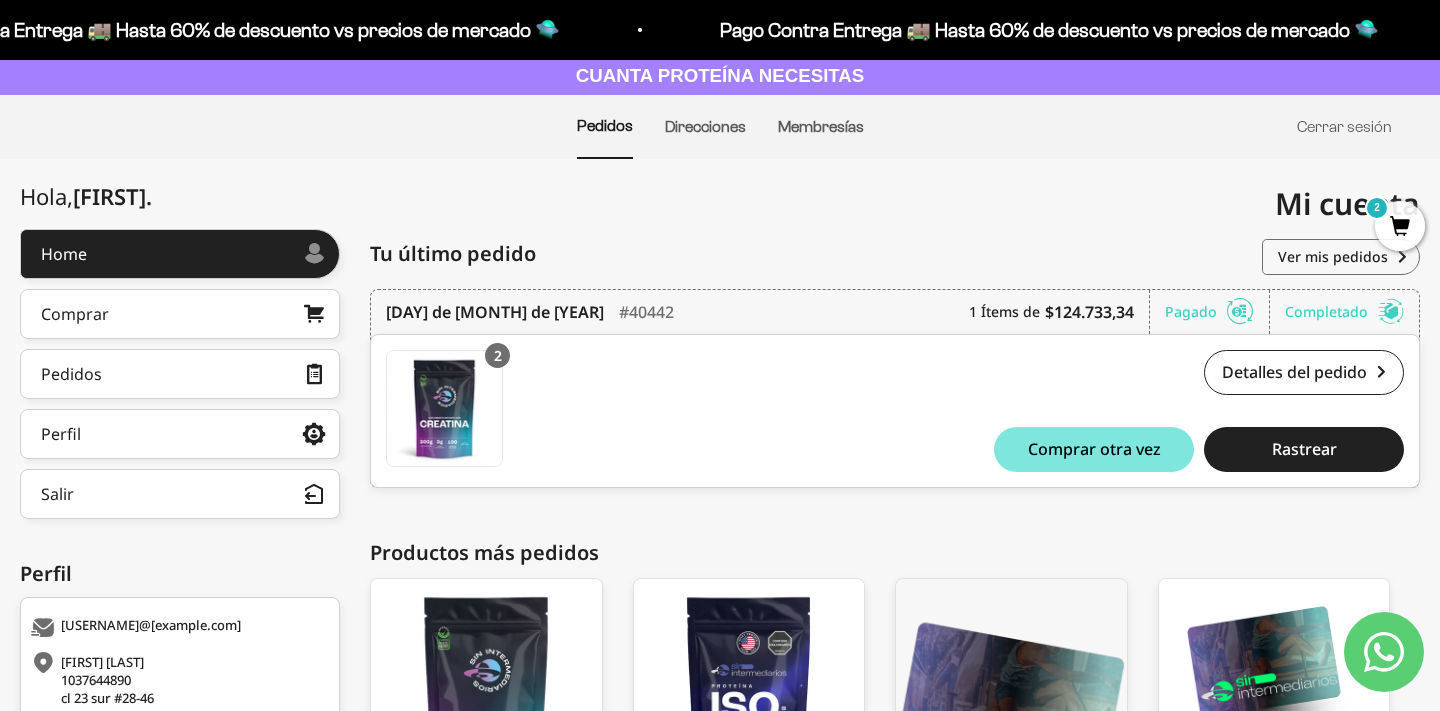 scroll, scrollTop: 0, scrollLeft: 0, axis: both 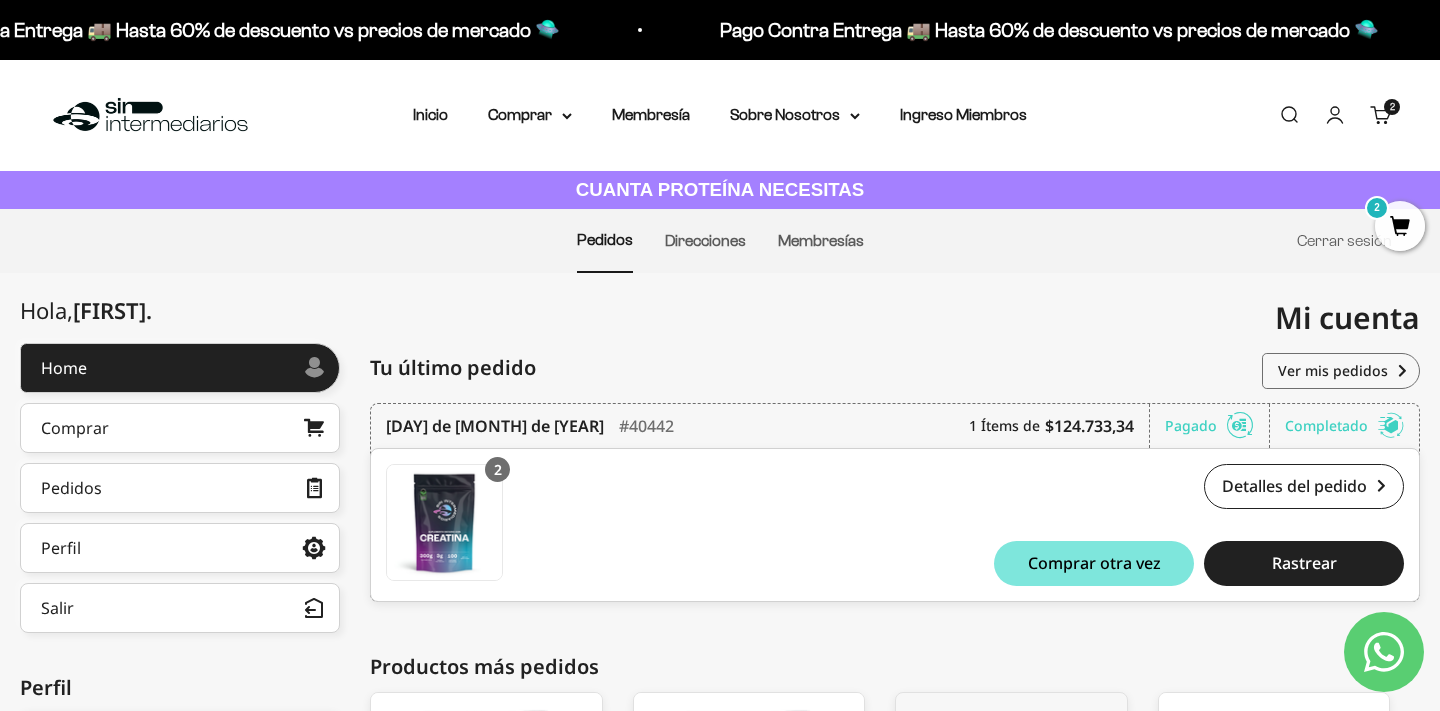 click on "Carrito
2 artículos
2" at bounding box center (1381, 115) 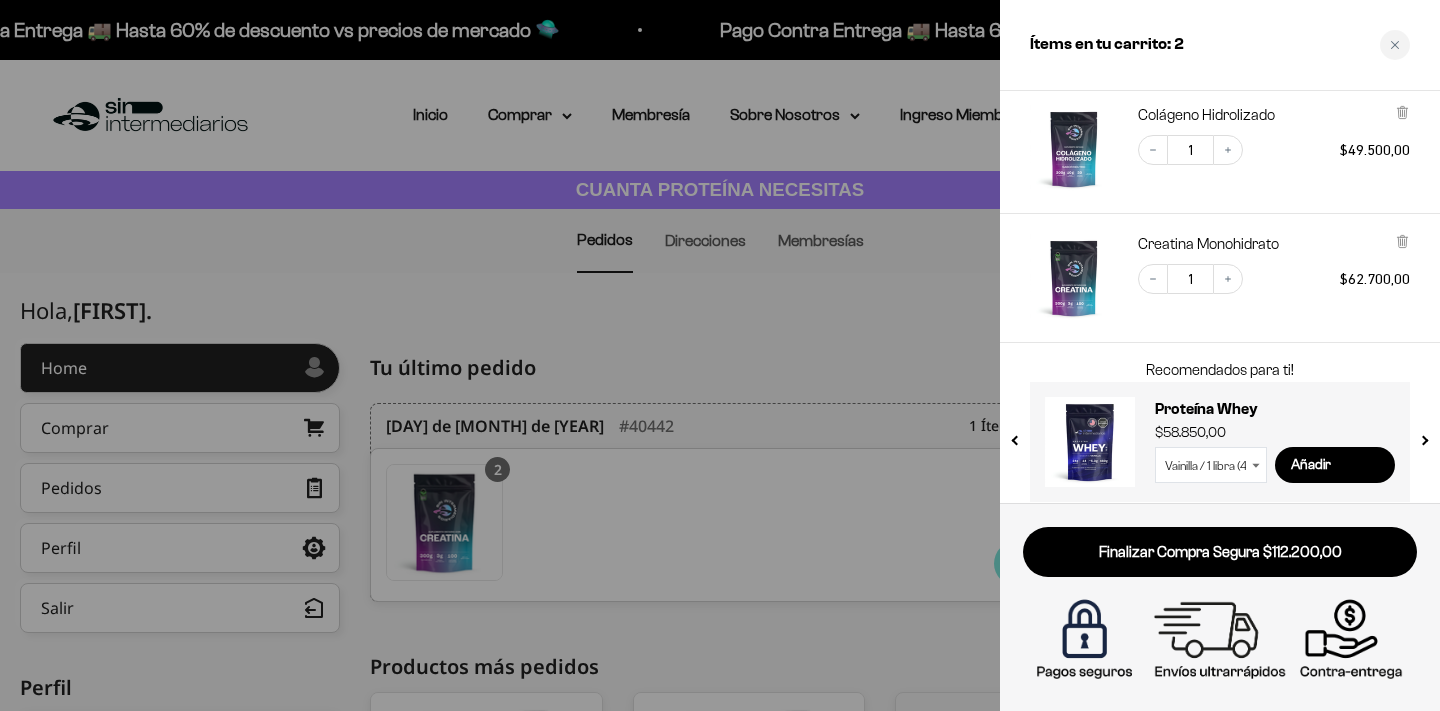 scroll, scrollTop: 132, scrollLeft: 0, axis: vertical 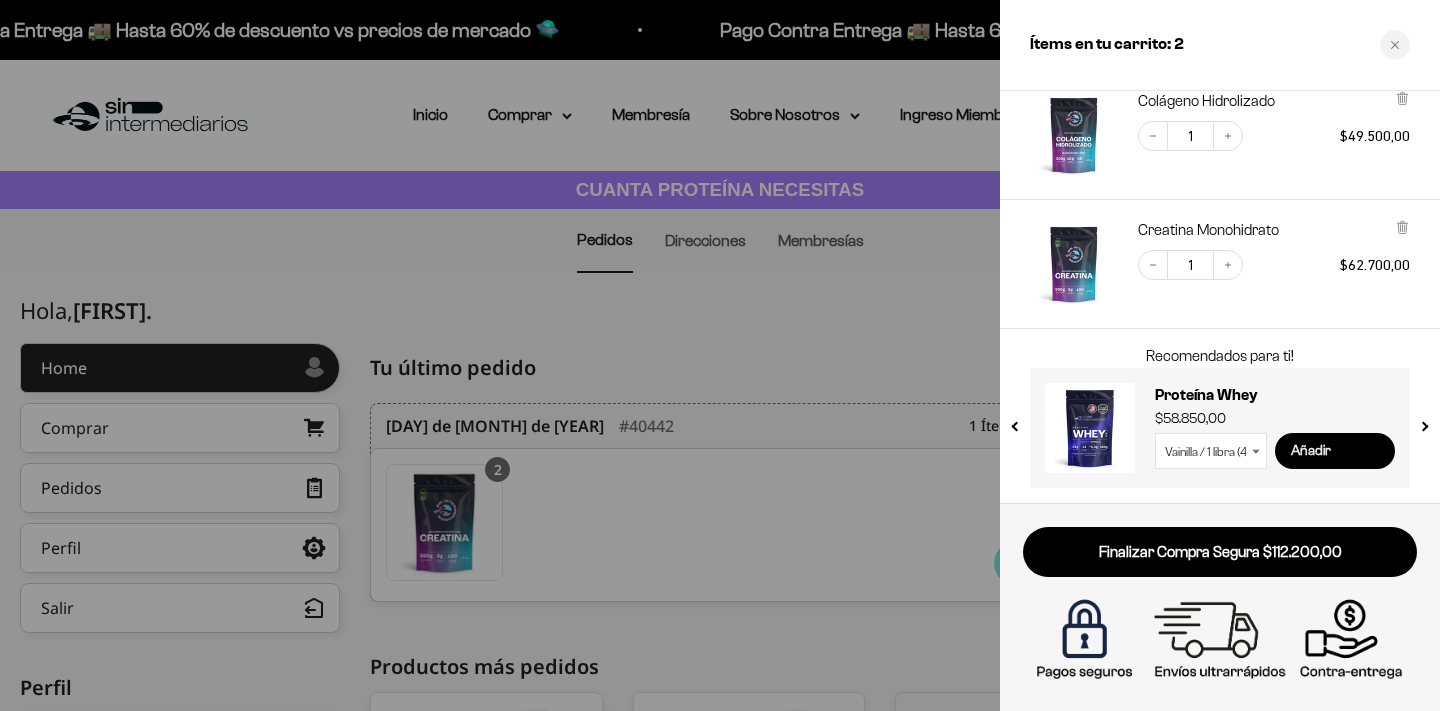 click on "Añadir" at bounding box center (1335, 451) 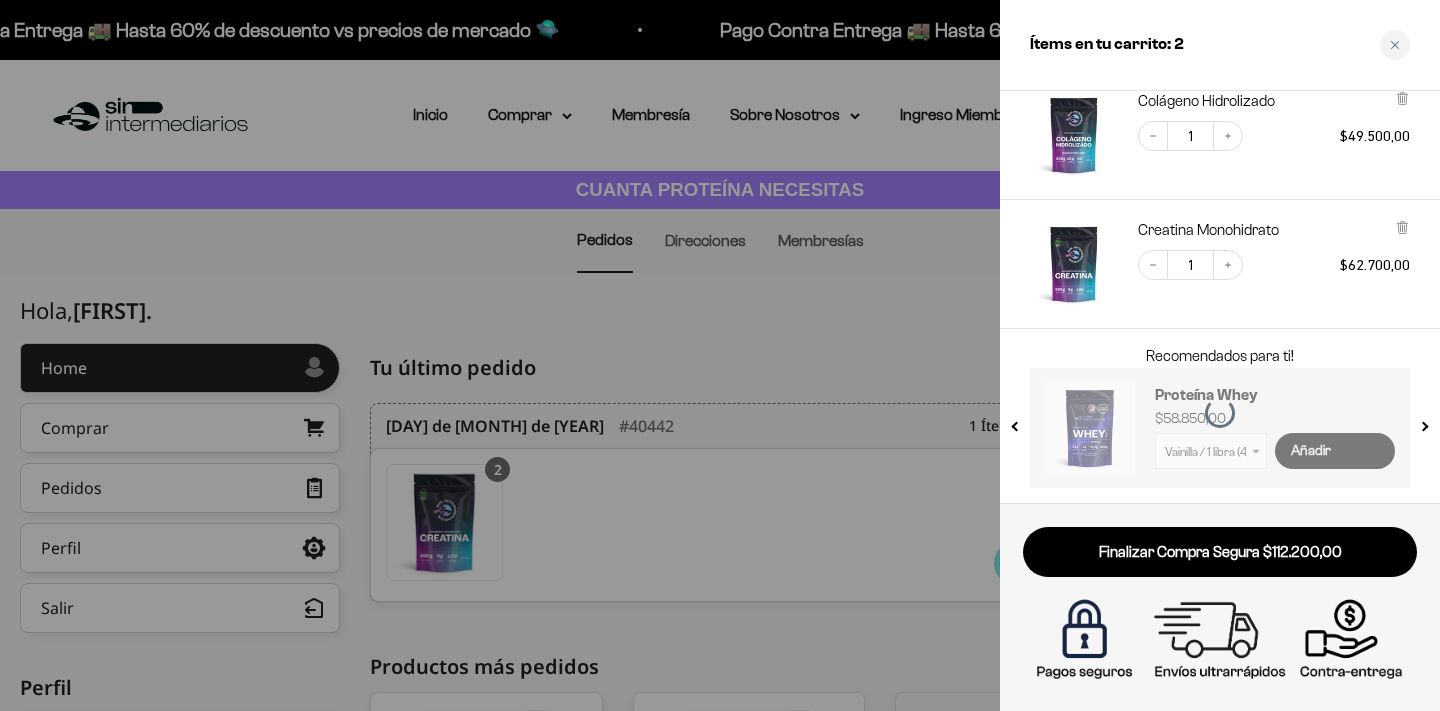 scroll, scrollTop: 284, scrollLeft: 0, axis: vertical 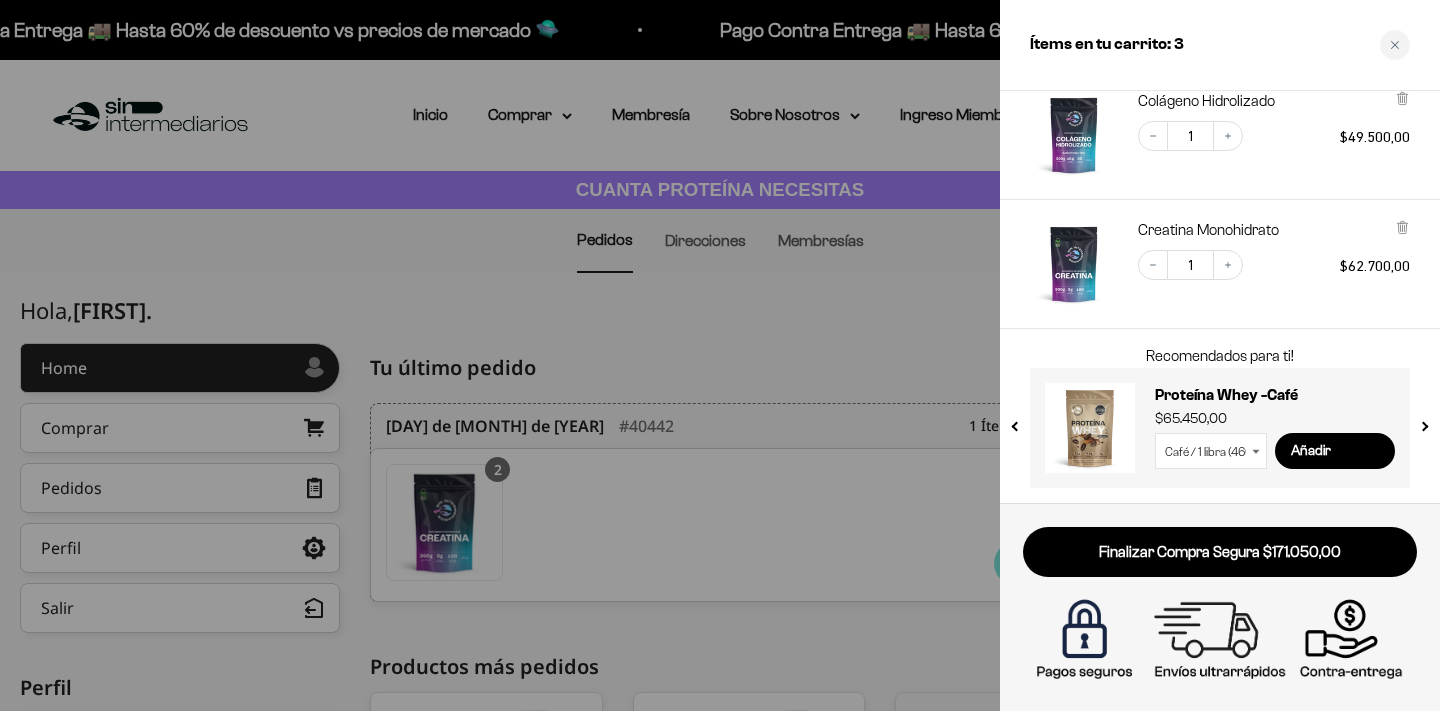 click at bounding box center (720, 355) 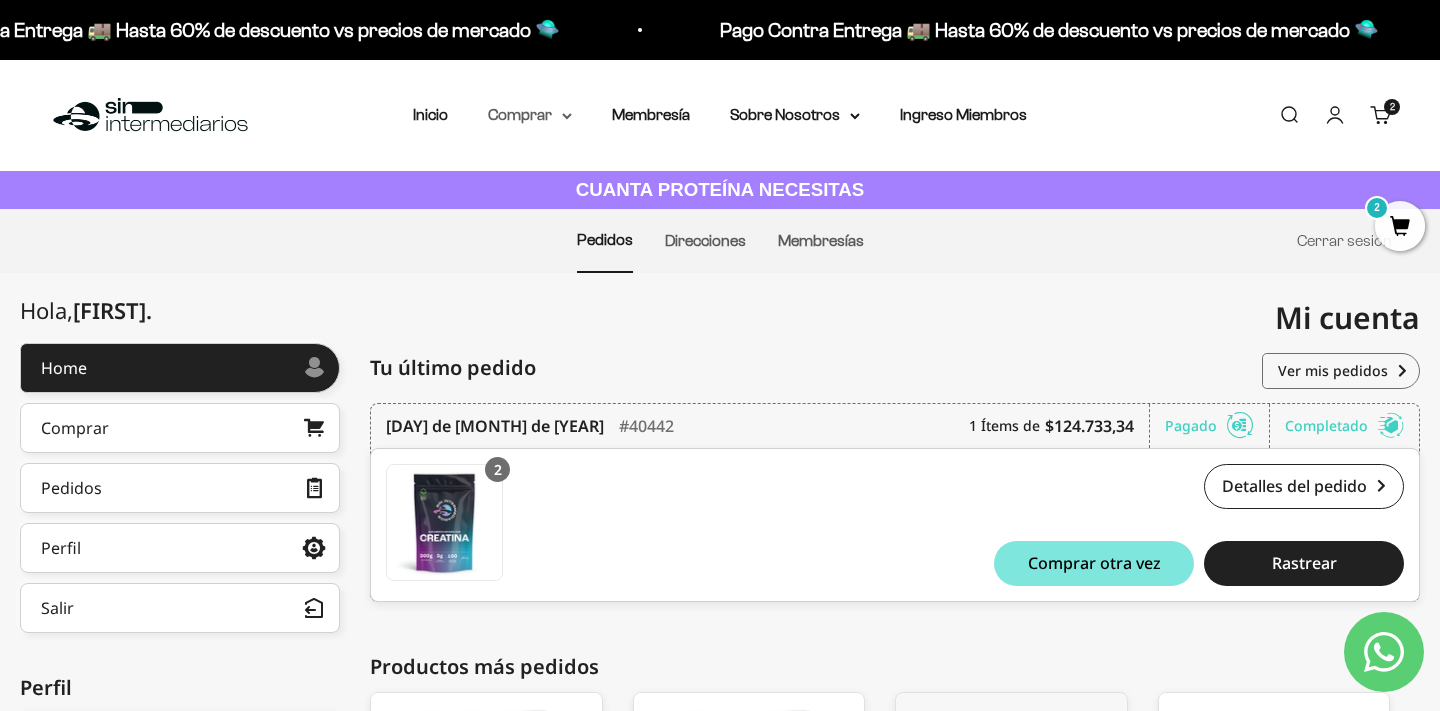 click on "Comprar" at bounding box center [530, 115] 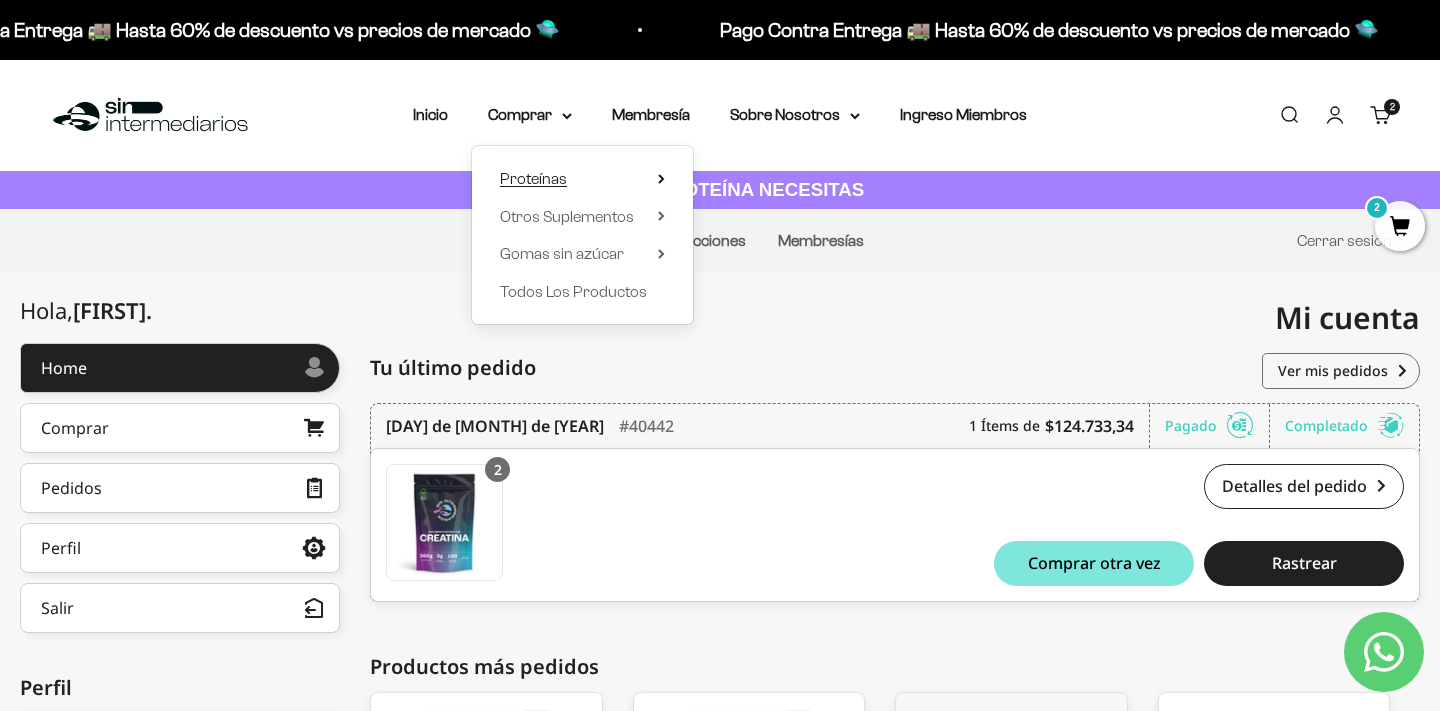 click on "Proteínas" at bounding box center [582, 179] 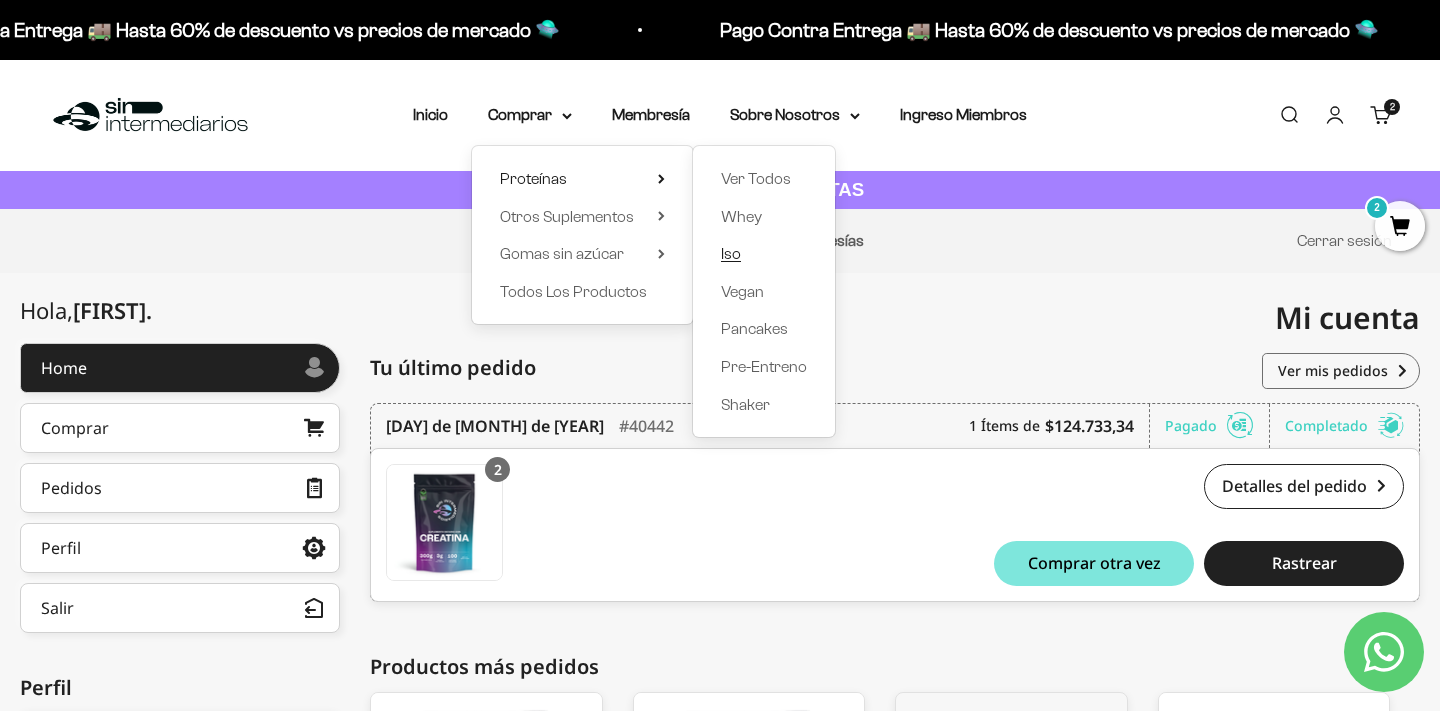 click on "Iso" at bounding box center [764, 254] 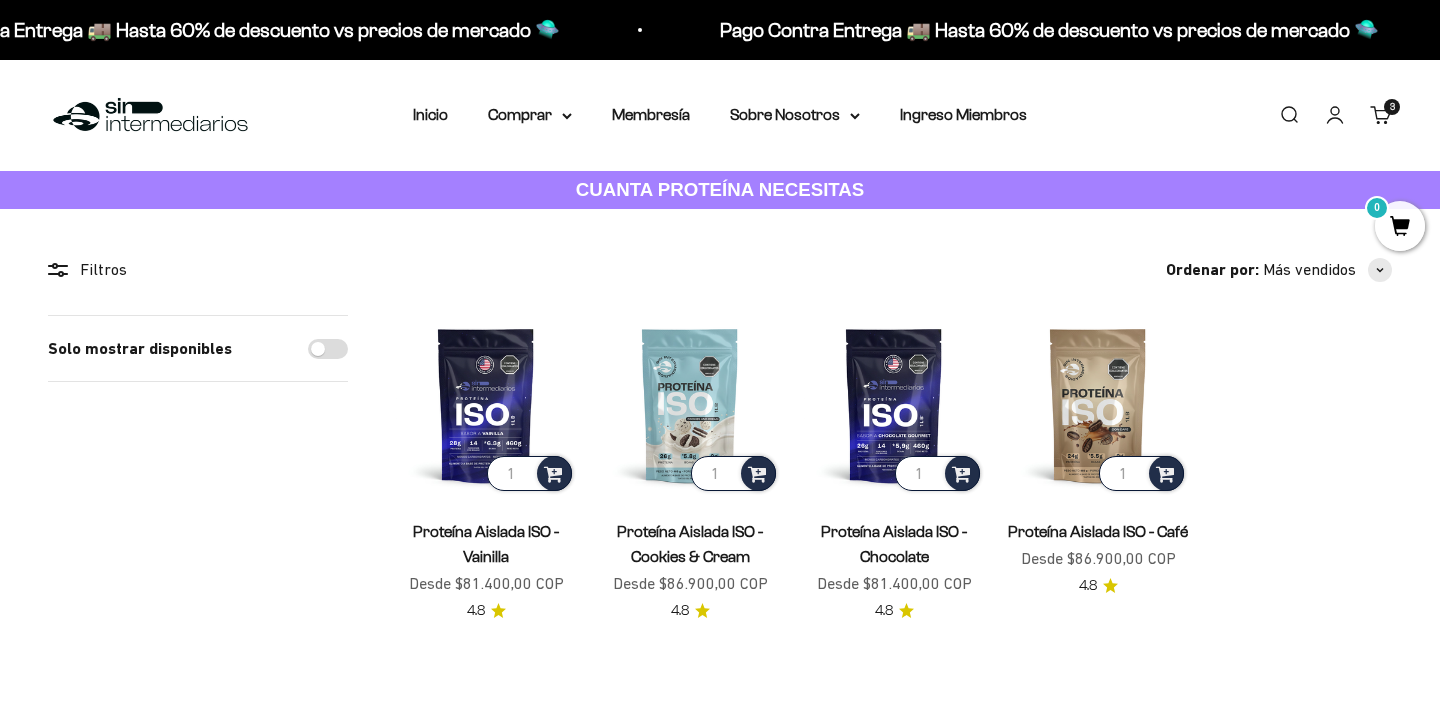 scroll, scrollTop: 0, scrollLeft: 0, axis: both 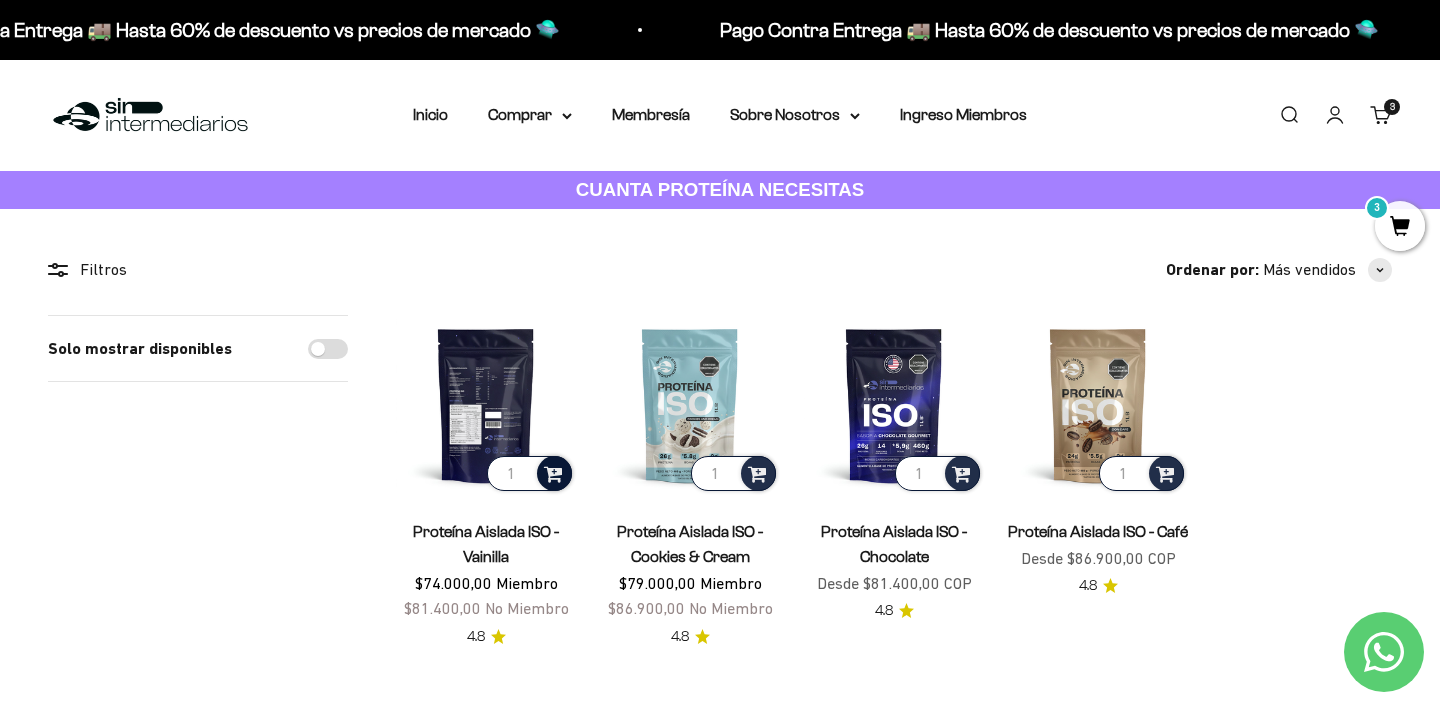 click at bounding box center [553, 472] 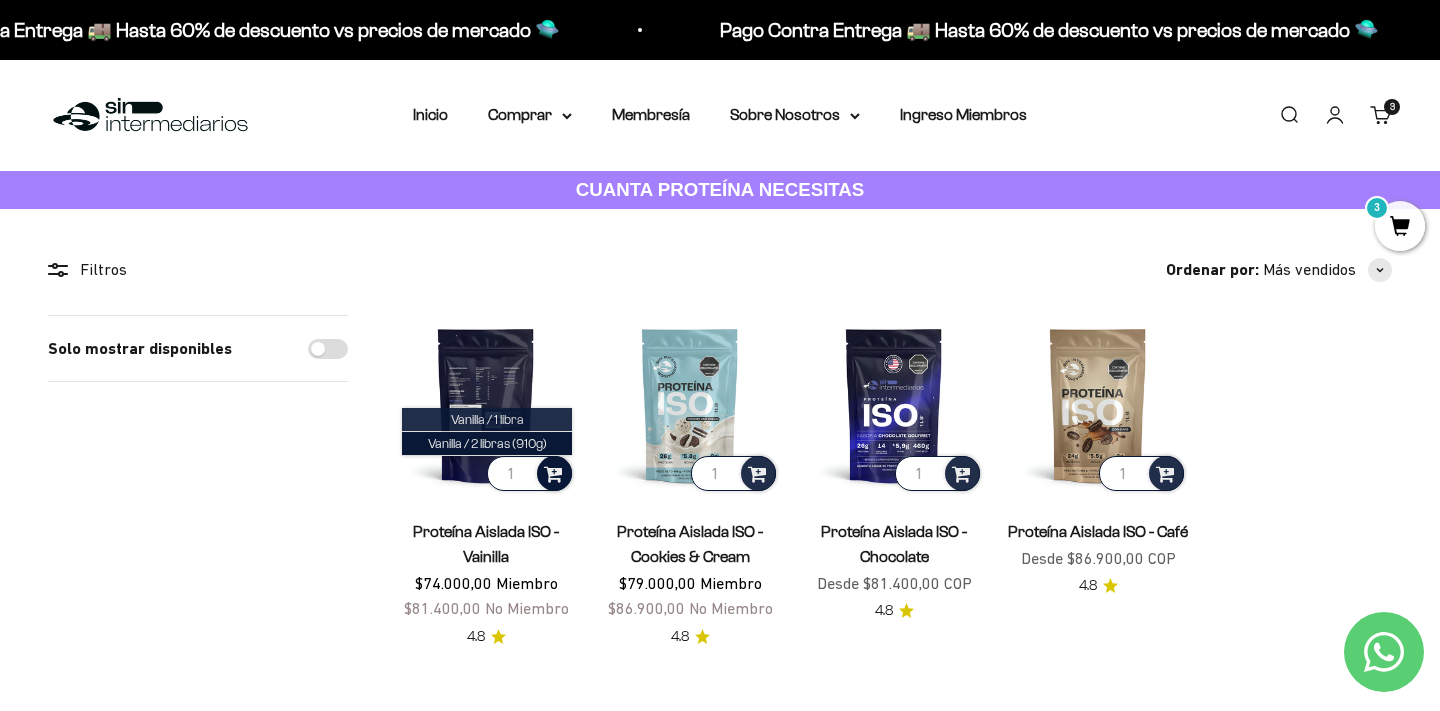 click on "Vanilla / 1 libra" at bounding box center [487, 419] 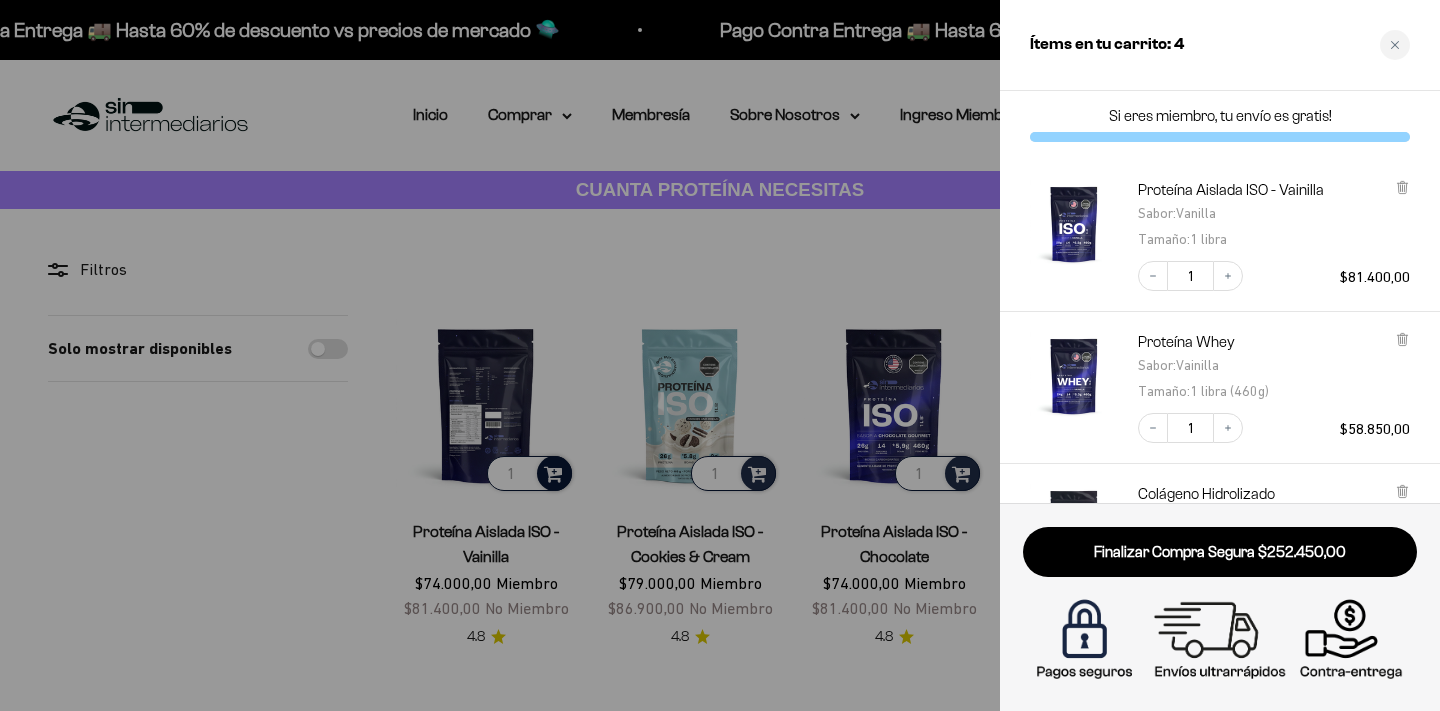 scroll, scrollTop: 2, scrollLeft: 0, axis: vertical 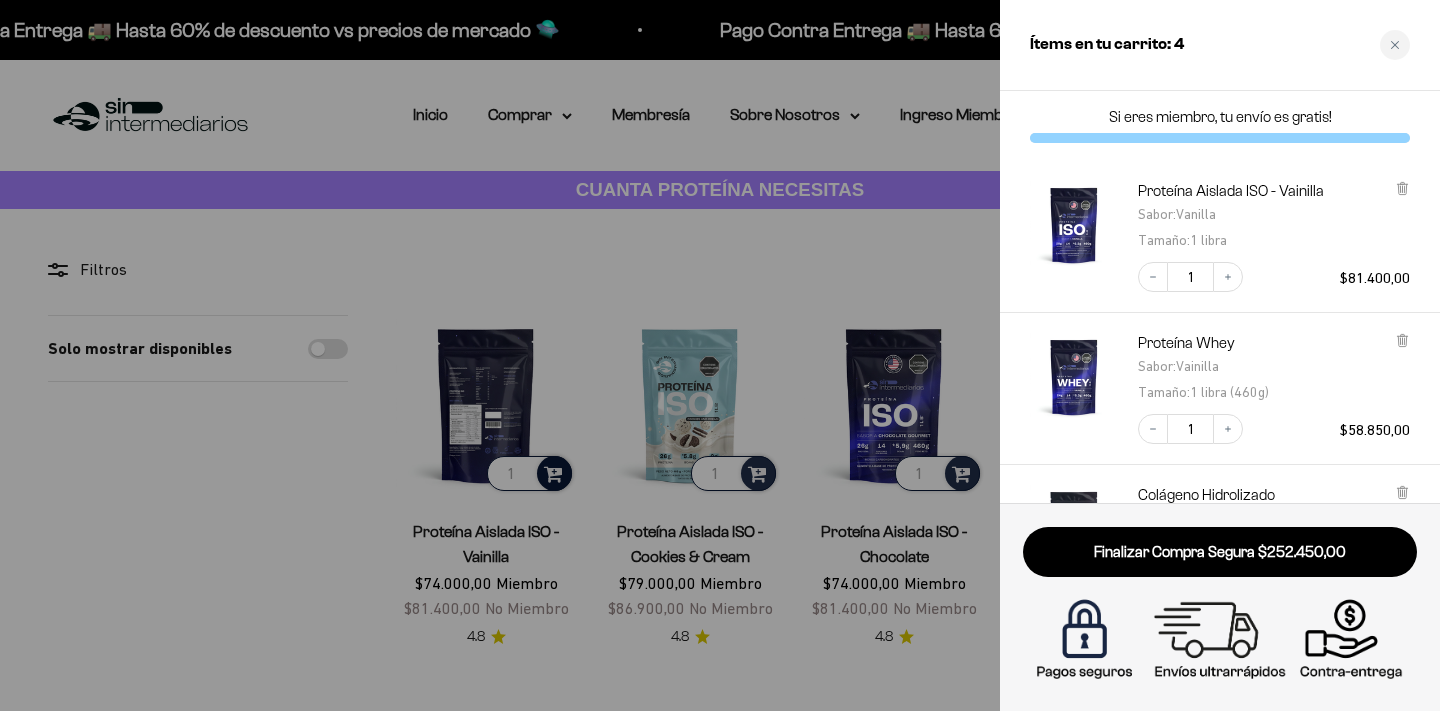 click at bounding box center (720, 355) 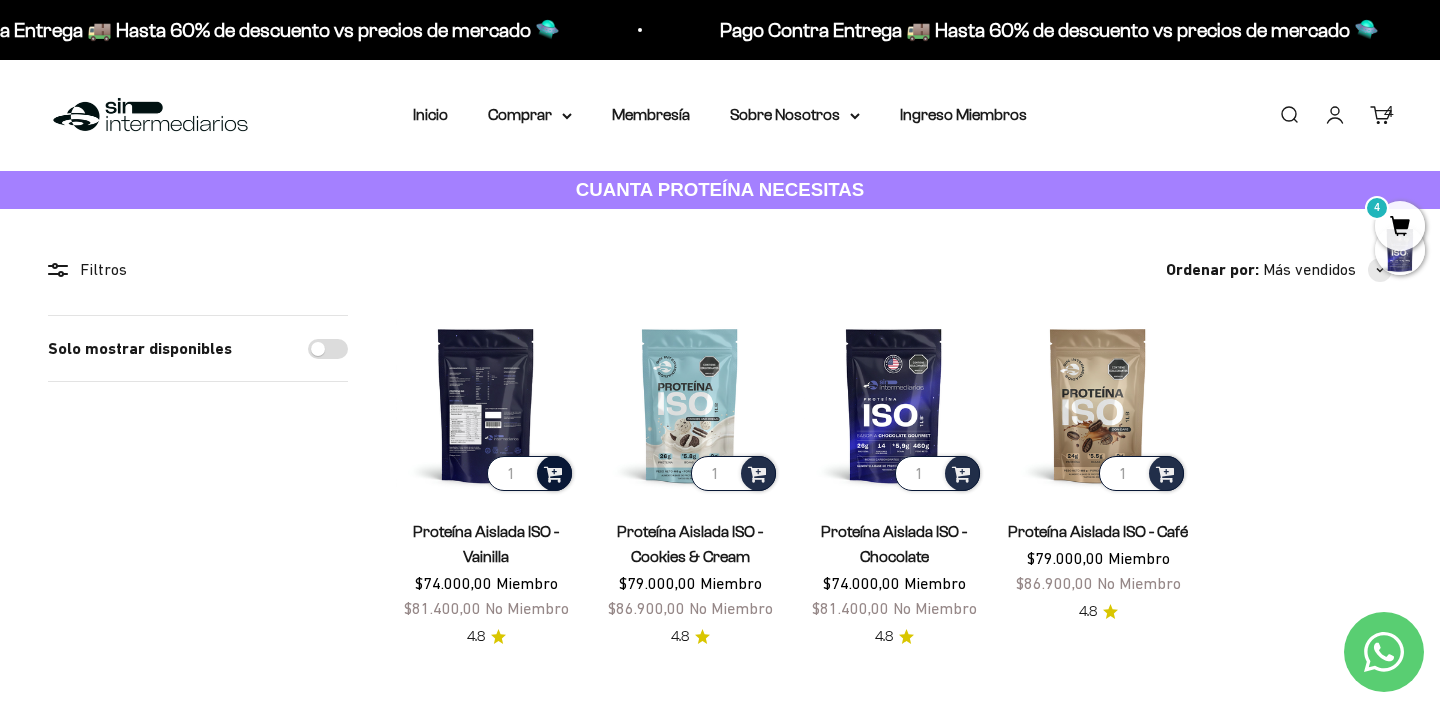 click on "Iniciar sesión" at bounding box center [1335, 115] 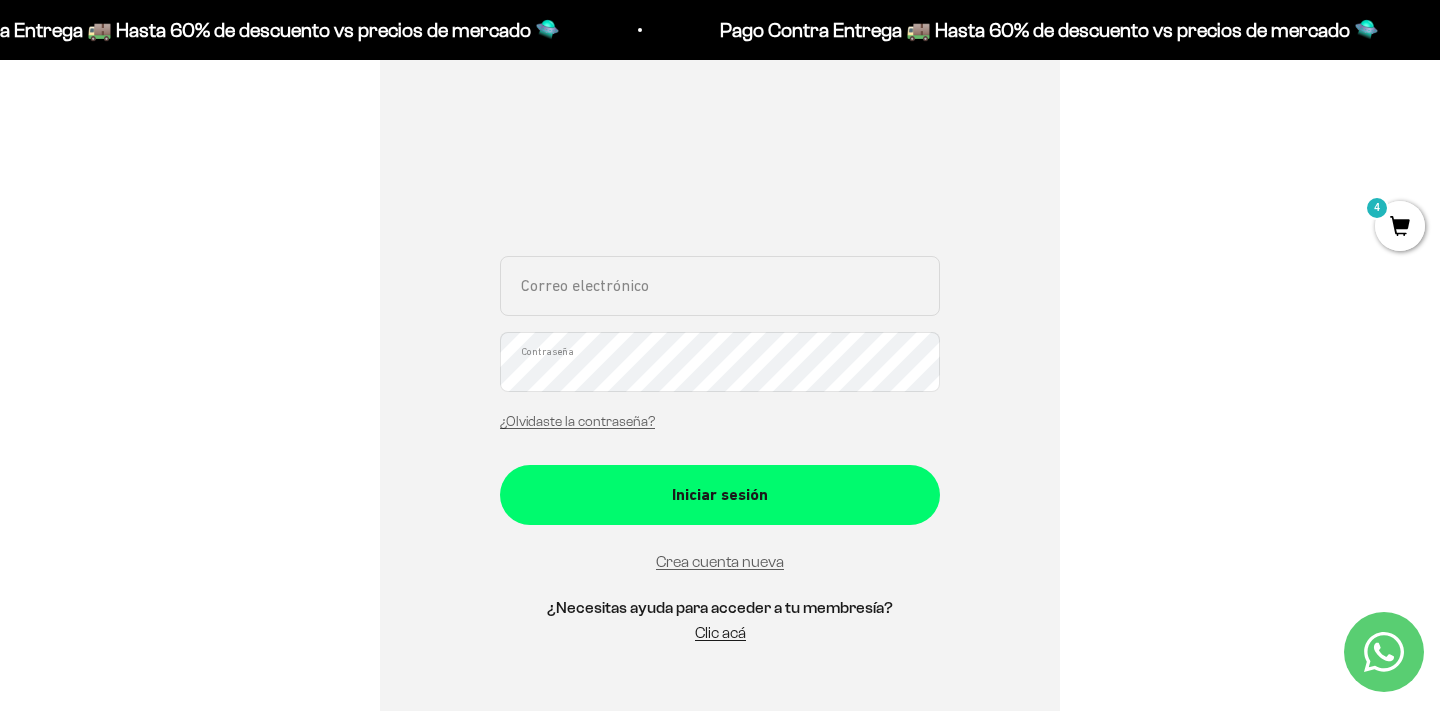 scroll, scrollTop: 481, scrollLeft: 0, axis: vertical 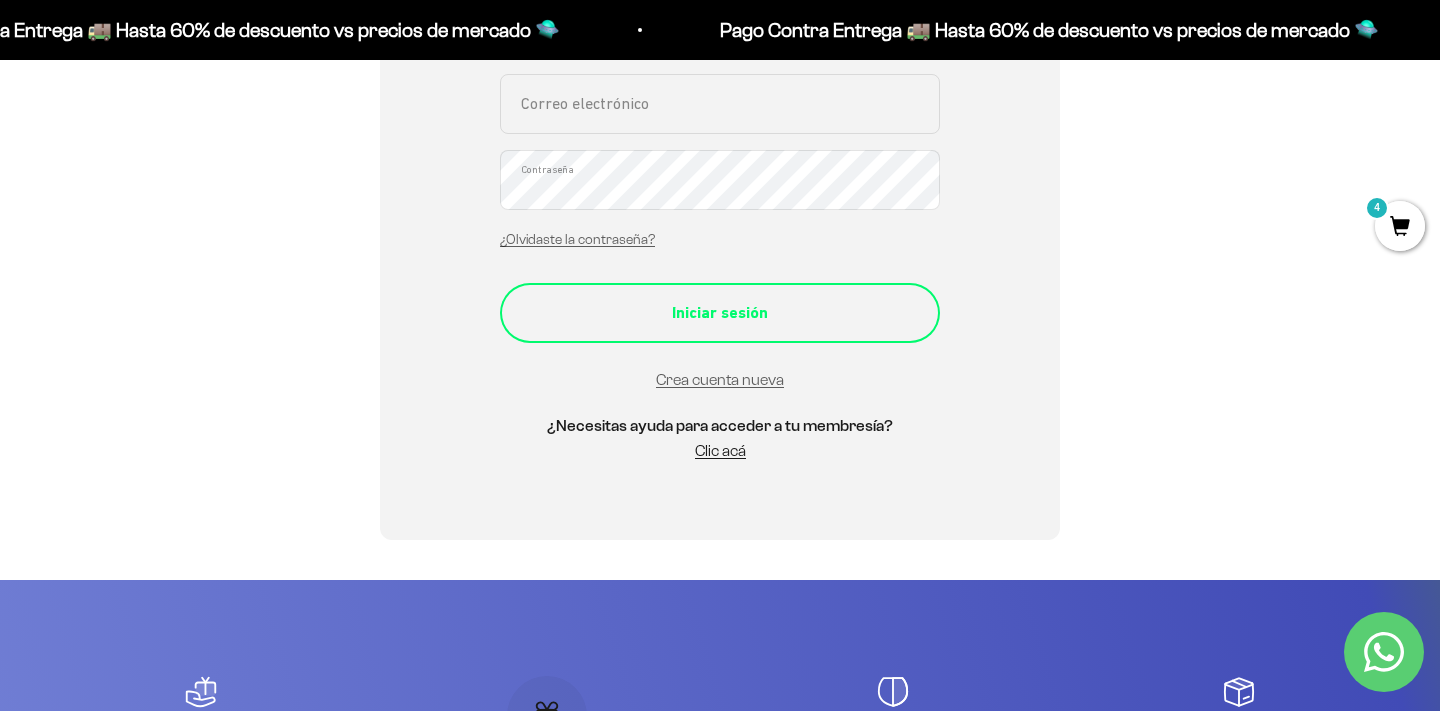 type on "[EMAIL]" 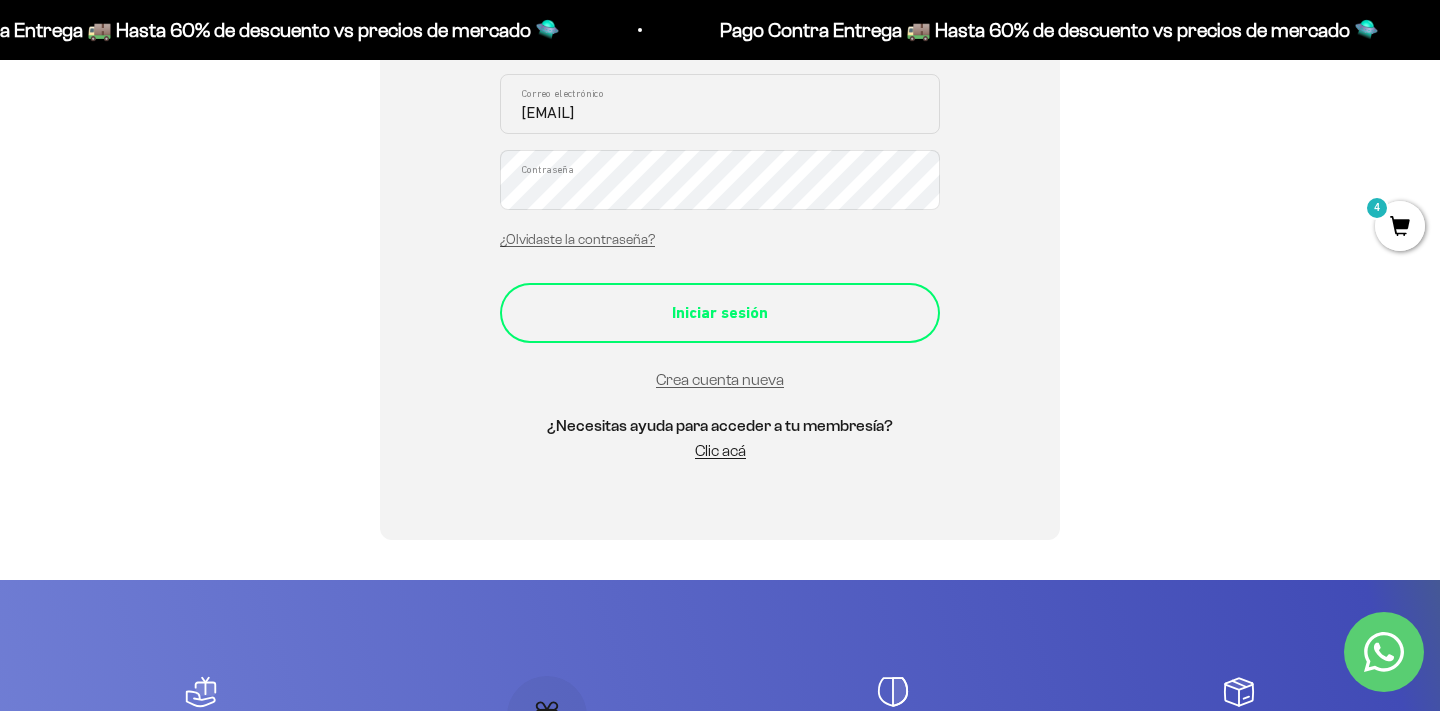 click on "Iniciar sesión" at bounding box center [720, 313] 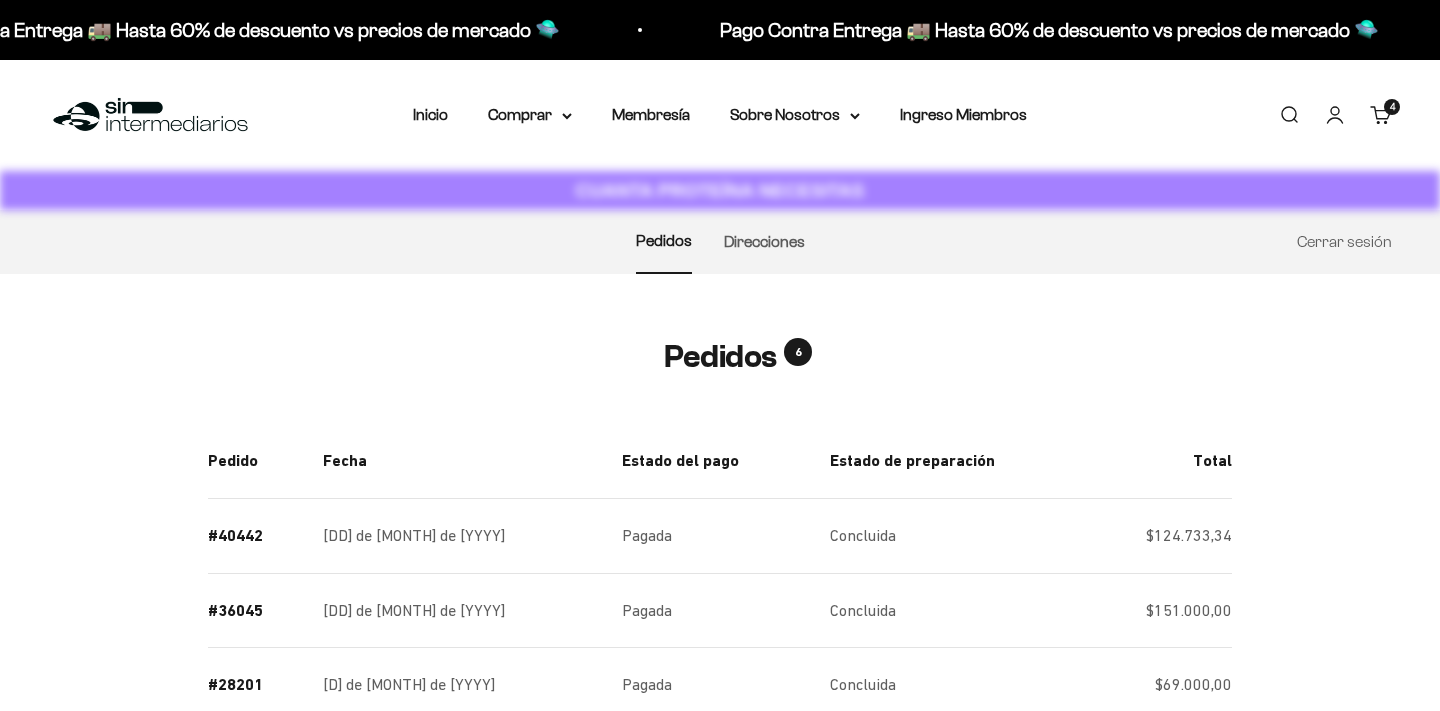 scroll, scrollTop: 0, scrollLeft: 0, axis: both 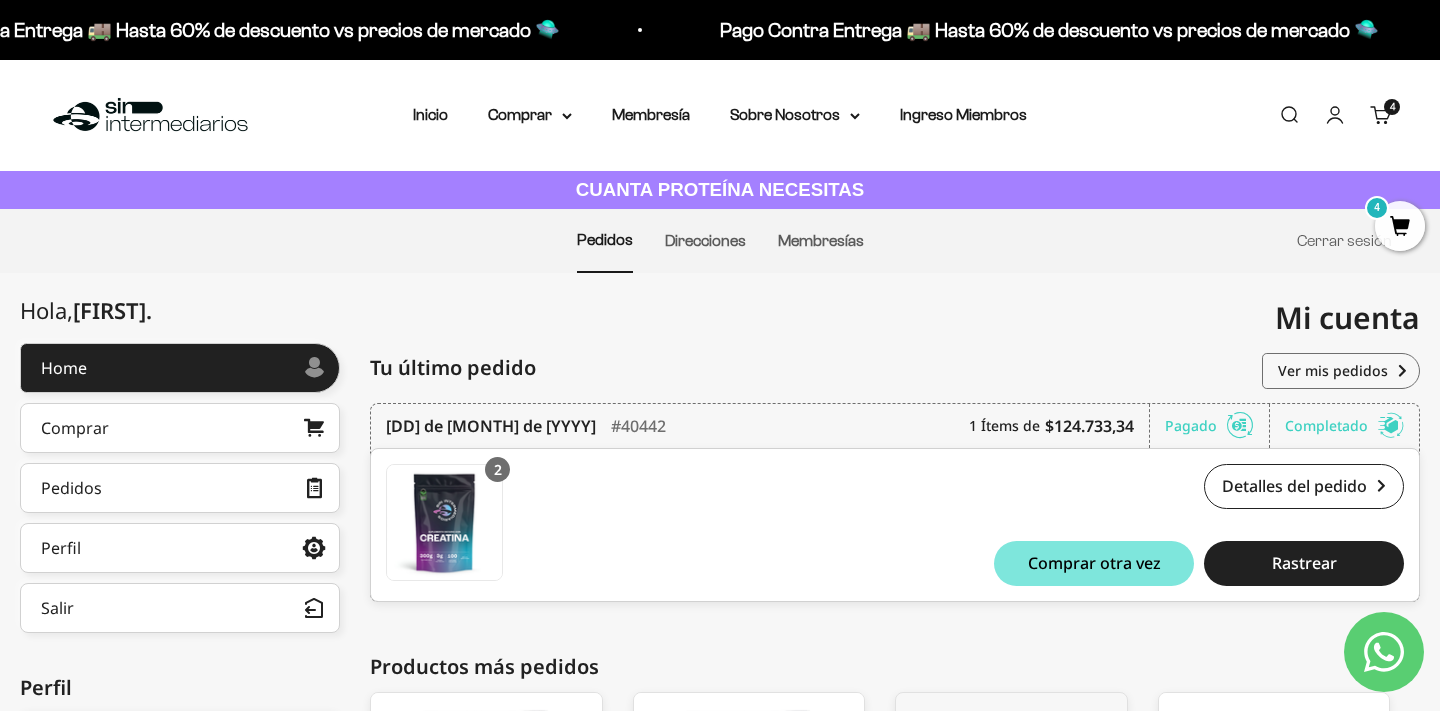 click on "Cuenta" at bounding box center (1335, 115) 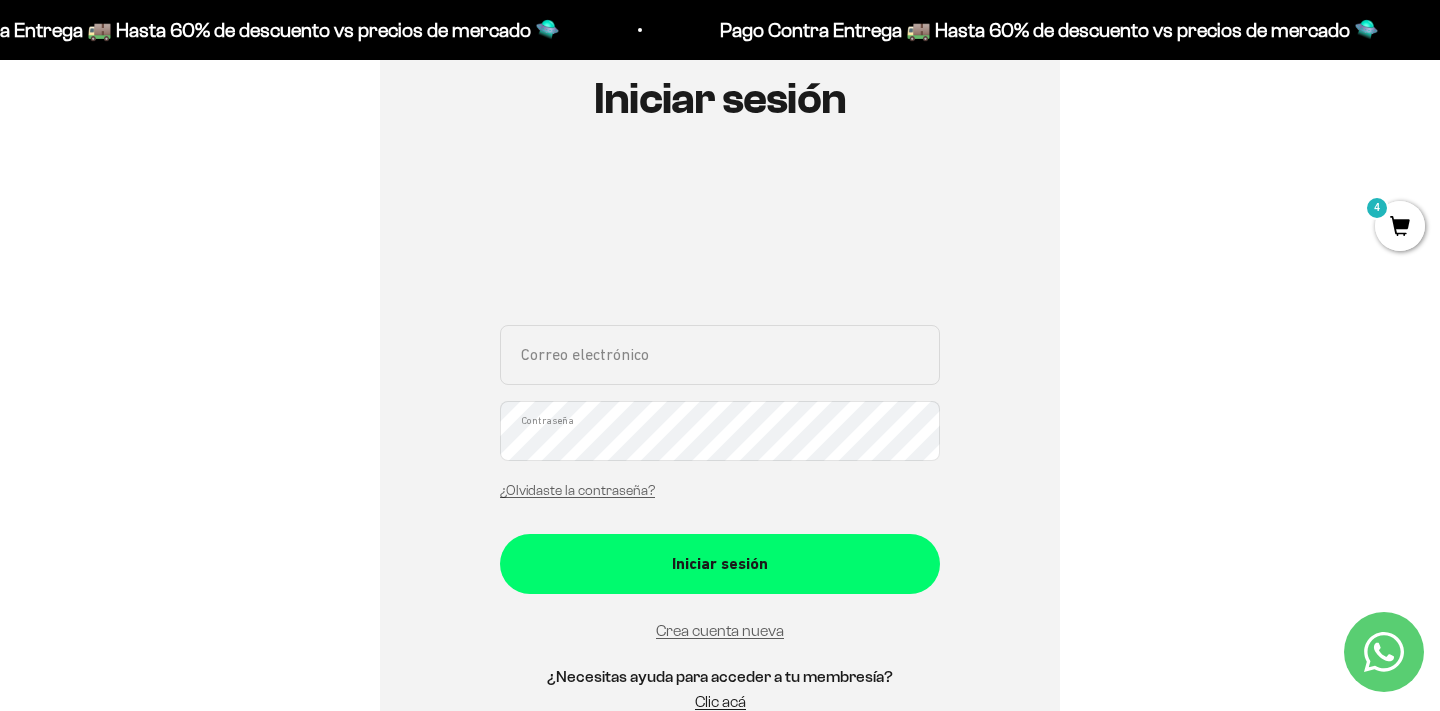 scroll, scrollTop: 325, scrollLeft: 0, axis: vertical 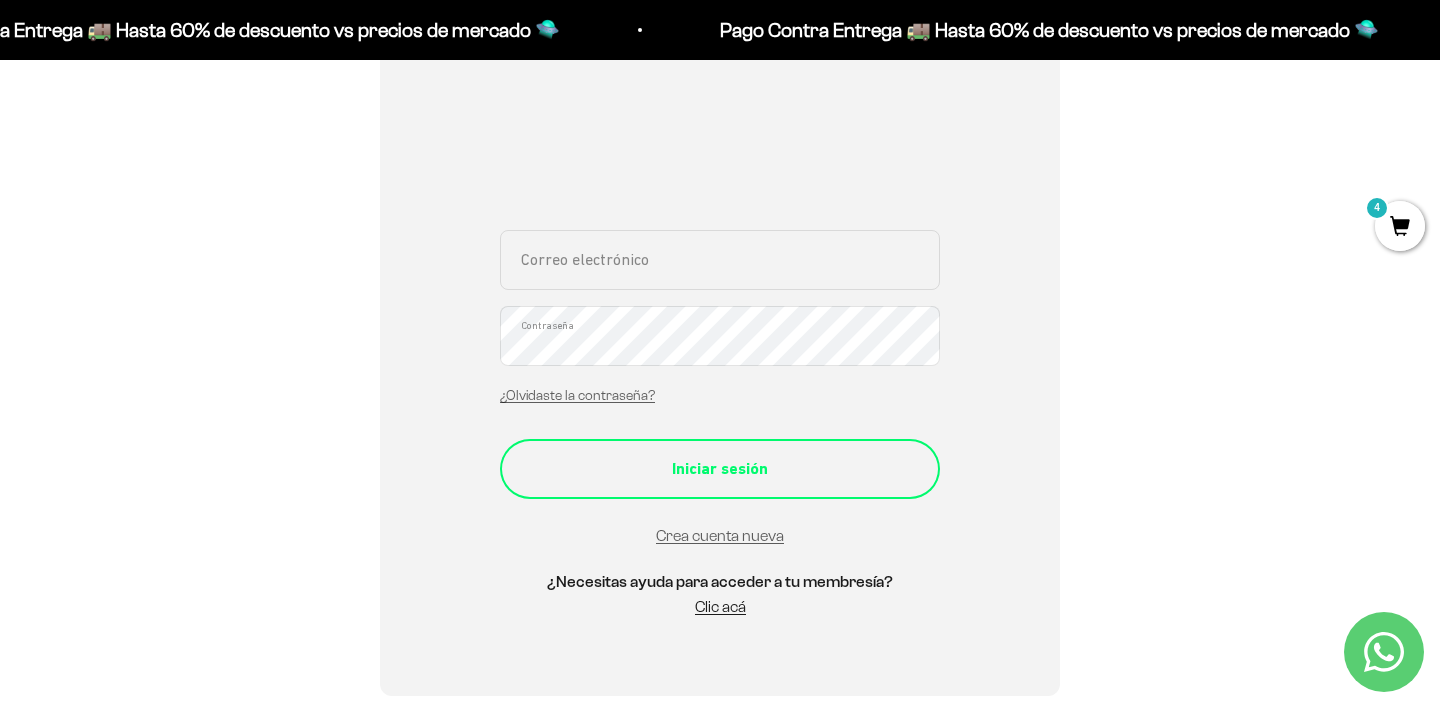 type on "[EMAIL]" 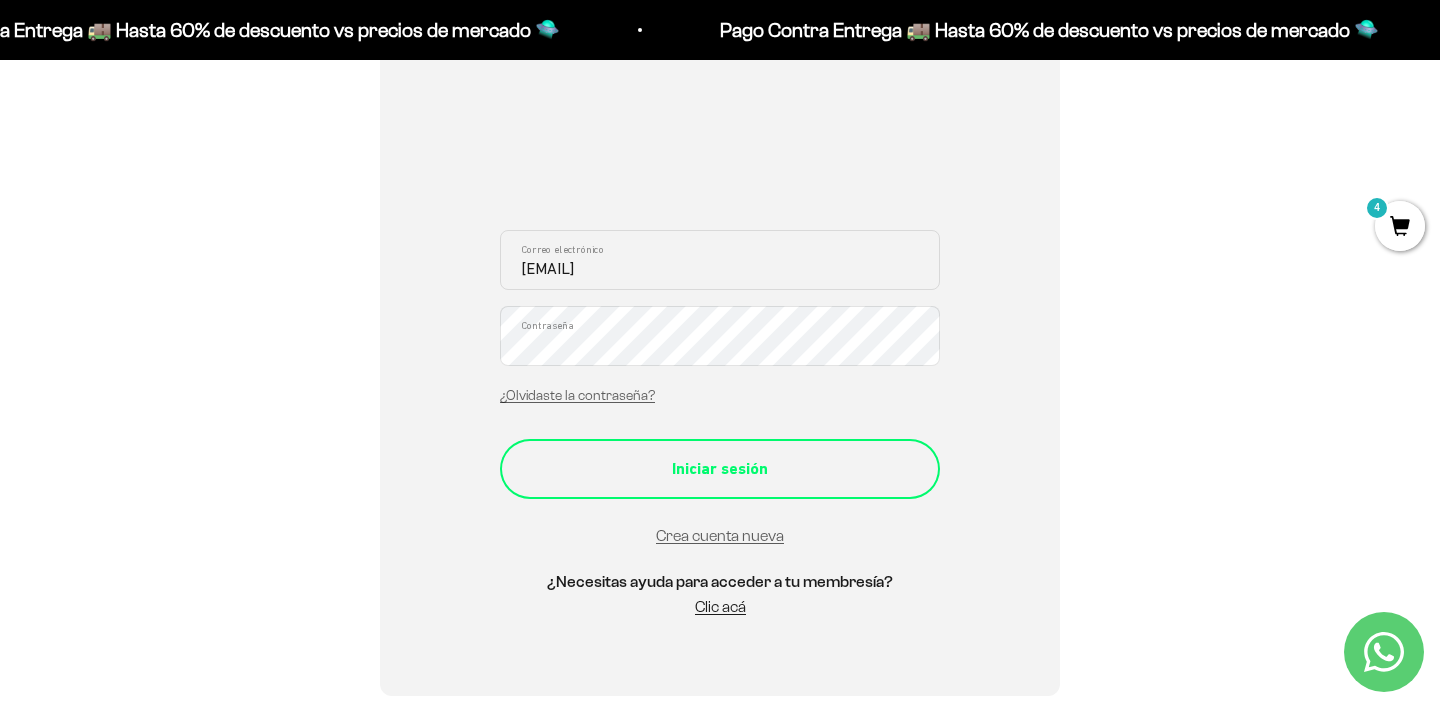 click on "Iniciar sesión" at bounding box center (720, 469) 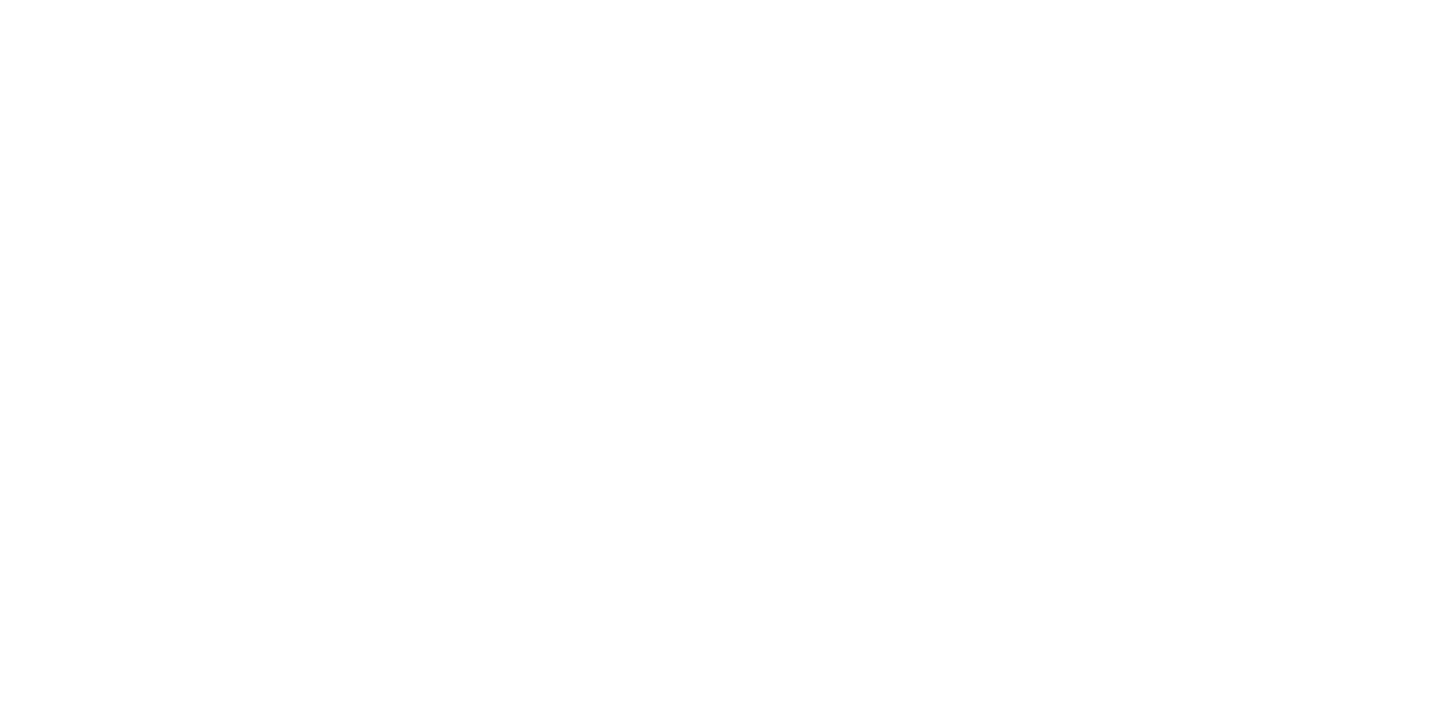 scroll, scrollTop: 0, scrollLeft: 0, axis: both 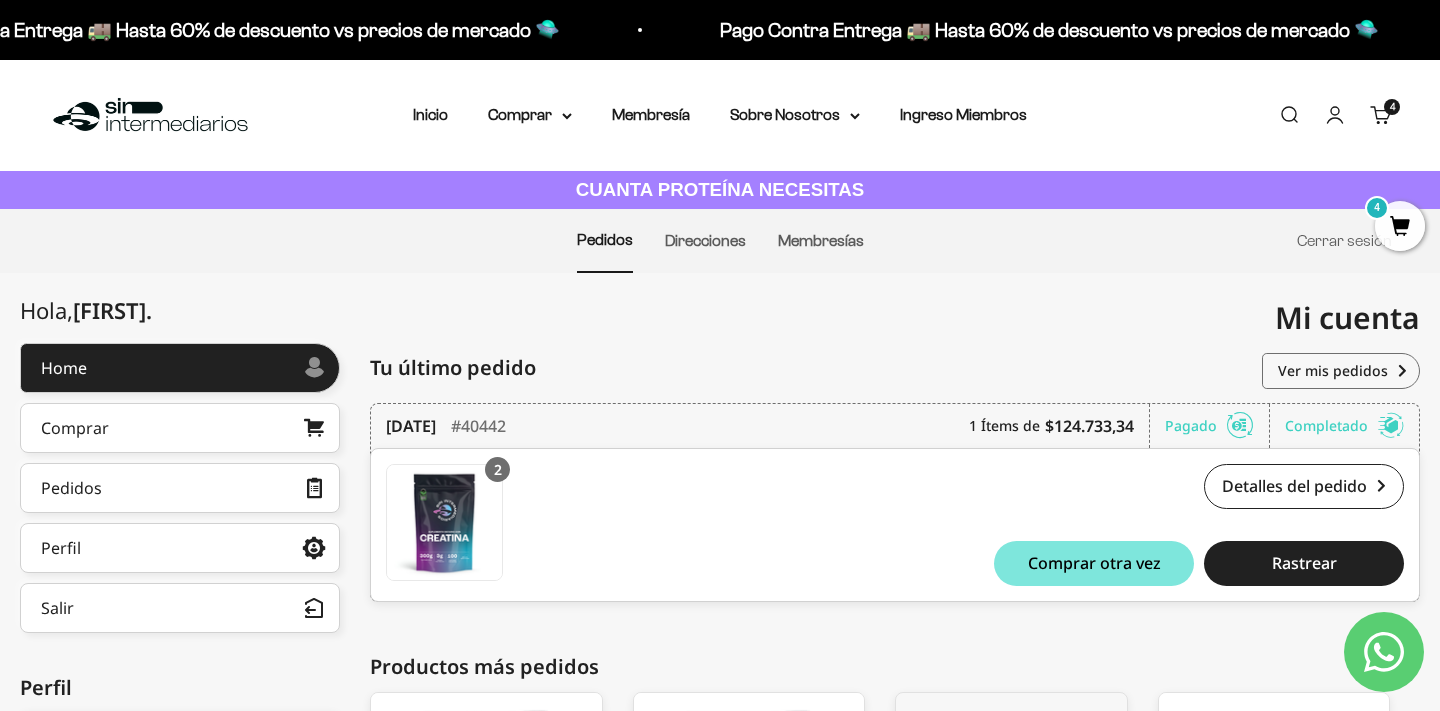 click on "Tu último pedido Pedidos" at bounding box center (895, 368) 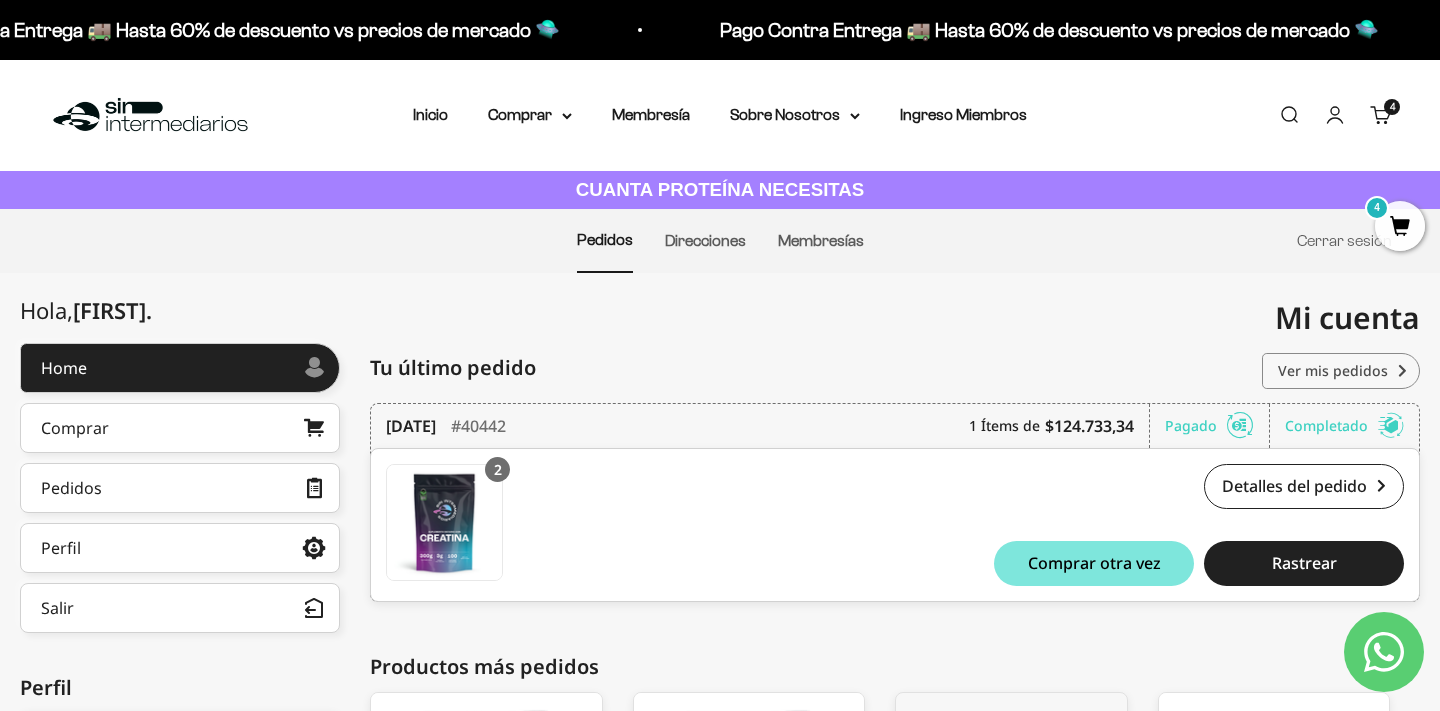 click on "Ver mis pedidos" at bounding box center (1341, 371) 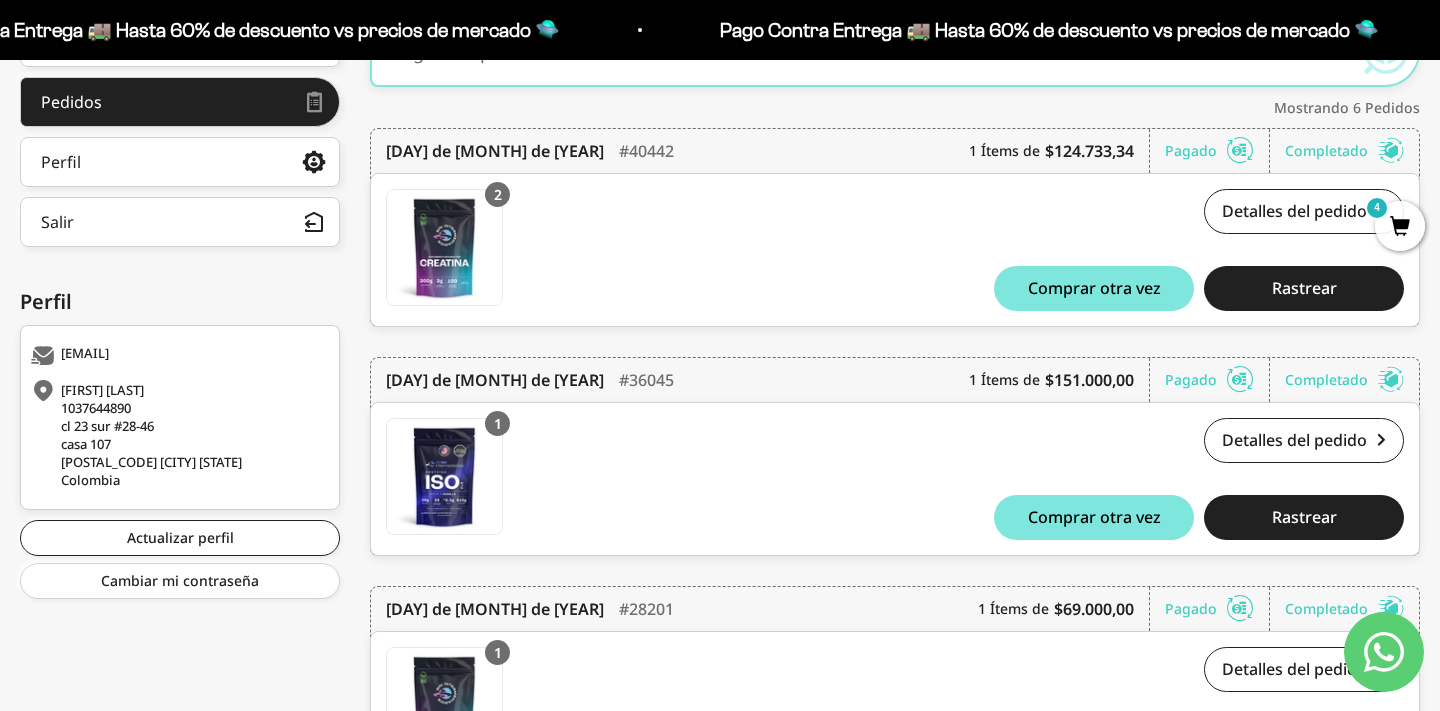 scroll, scrollTop: 0, scrollLeft: 0, axis: both 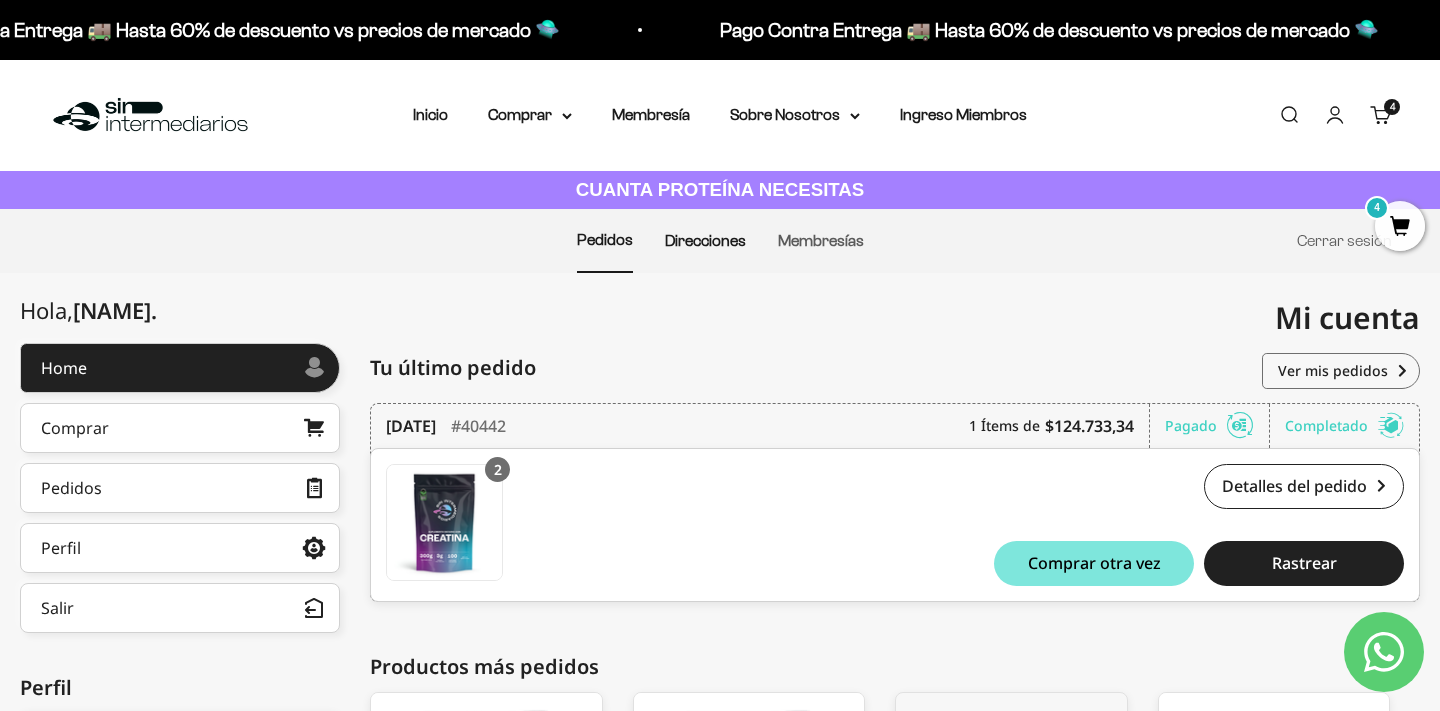 click on "Direcciones" at bounding box center (705, 240) 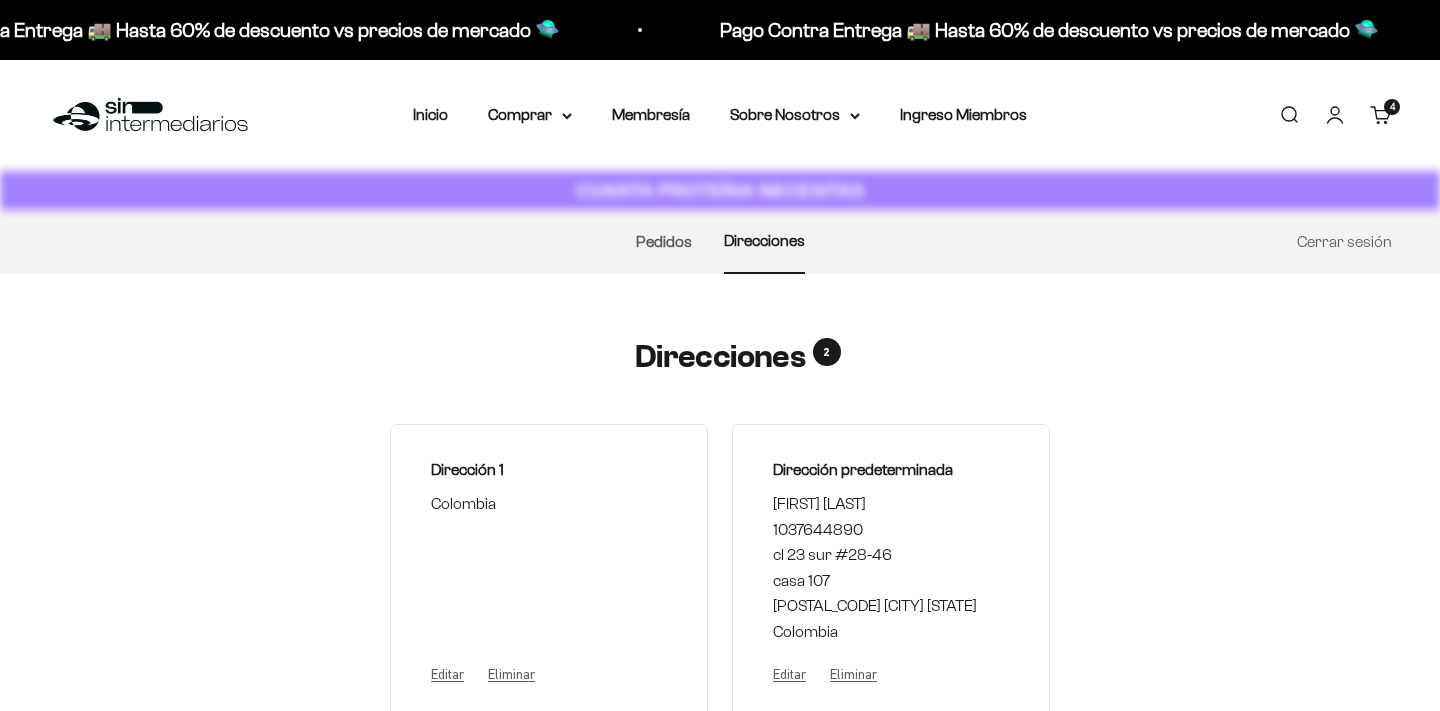 scroll, scrollTop: 0, scrollLeft: 0, axis: both 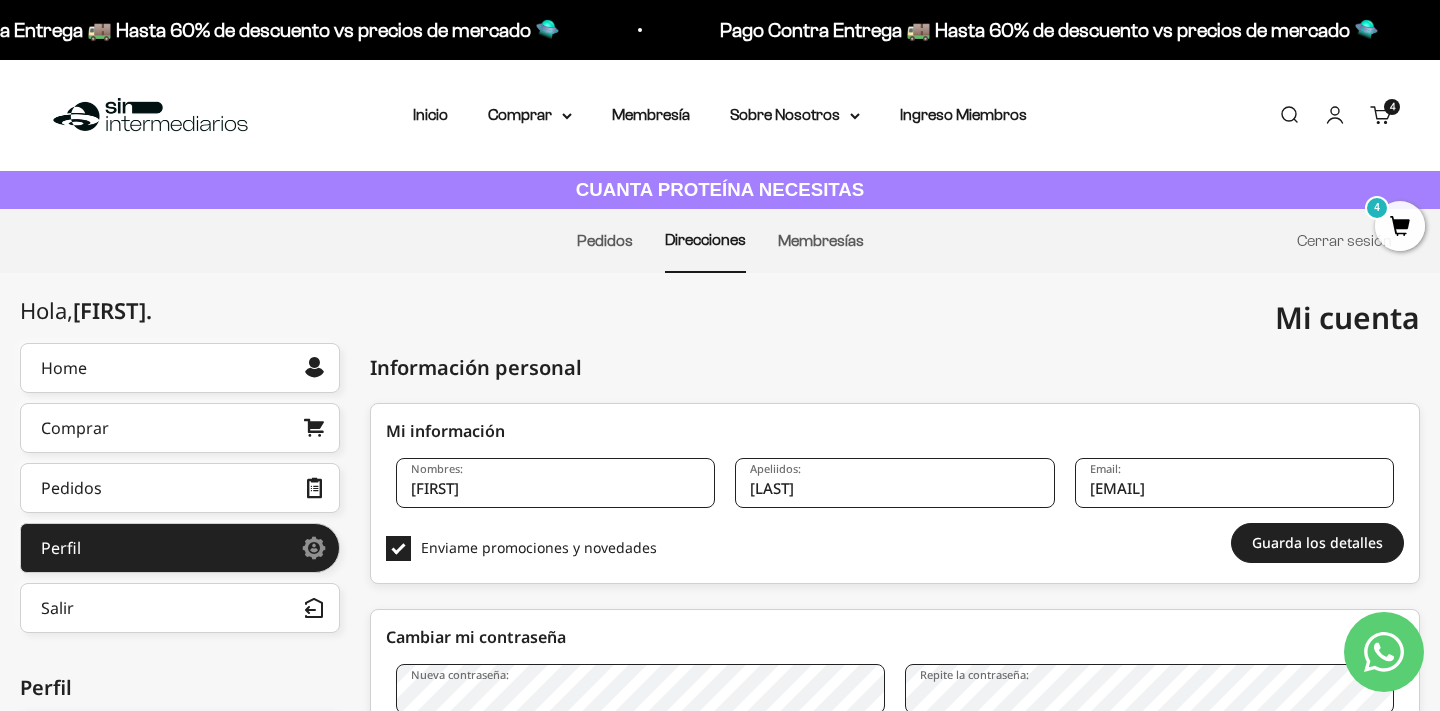click on "Carrito
4 artículos
4" at bounding box center [1381, 115] 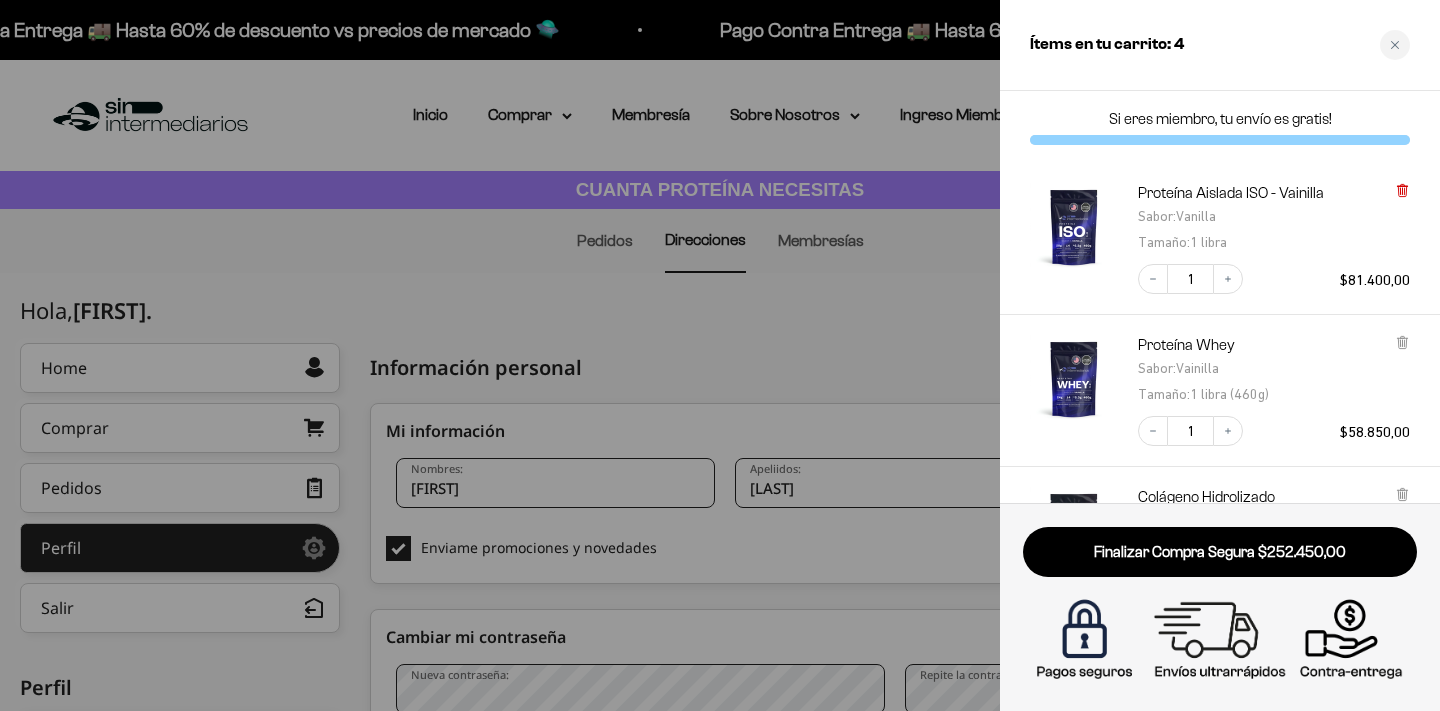 click 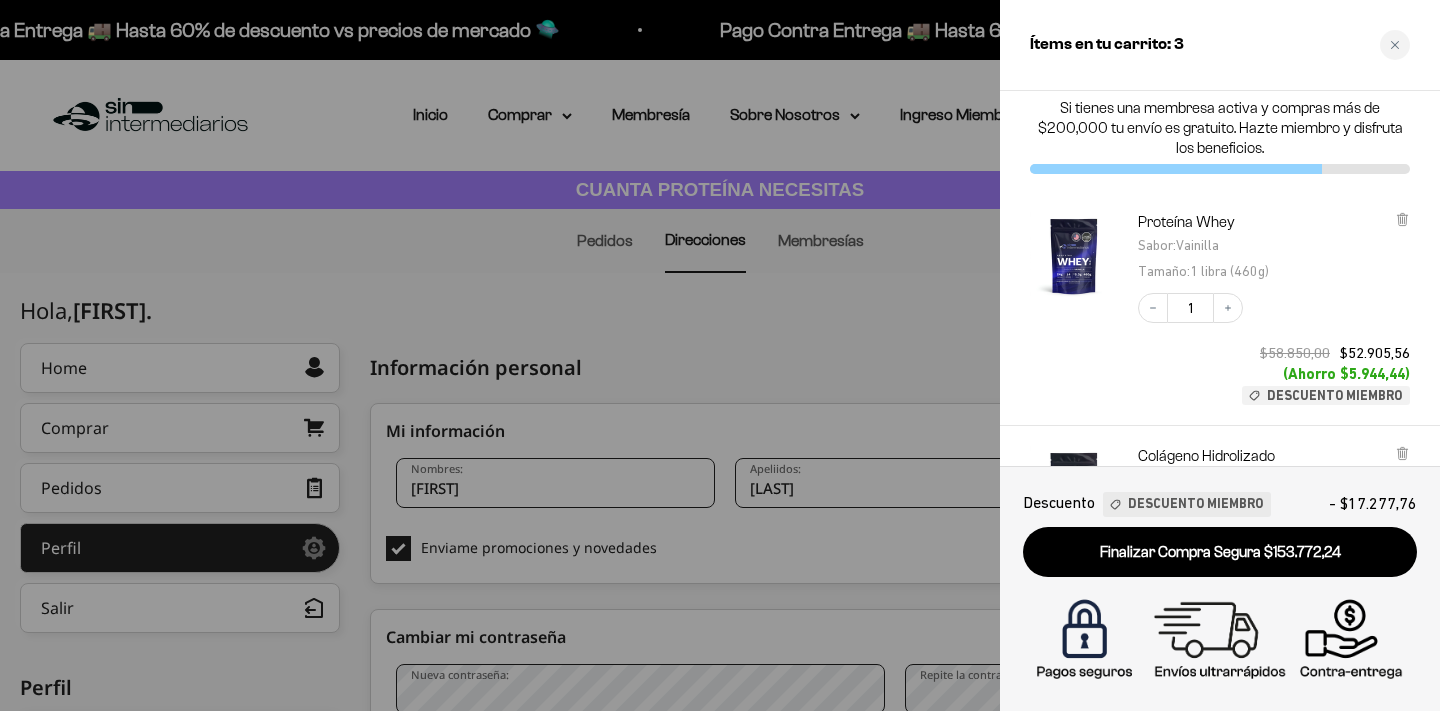 scroll, scrollTop: 12, scrollLeft: 0, axis: vertical 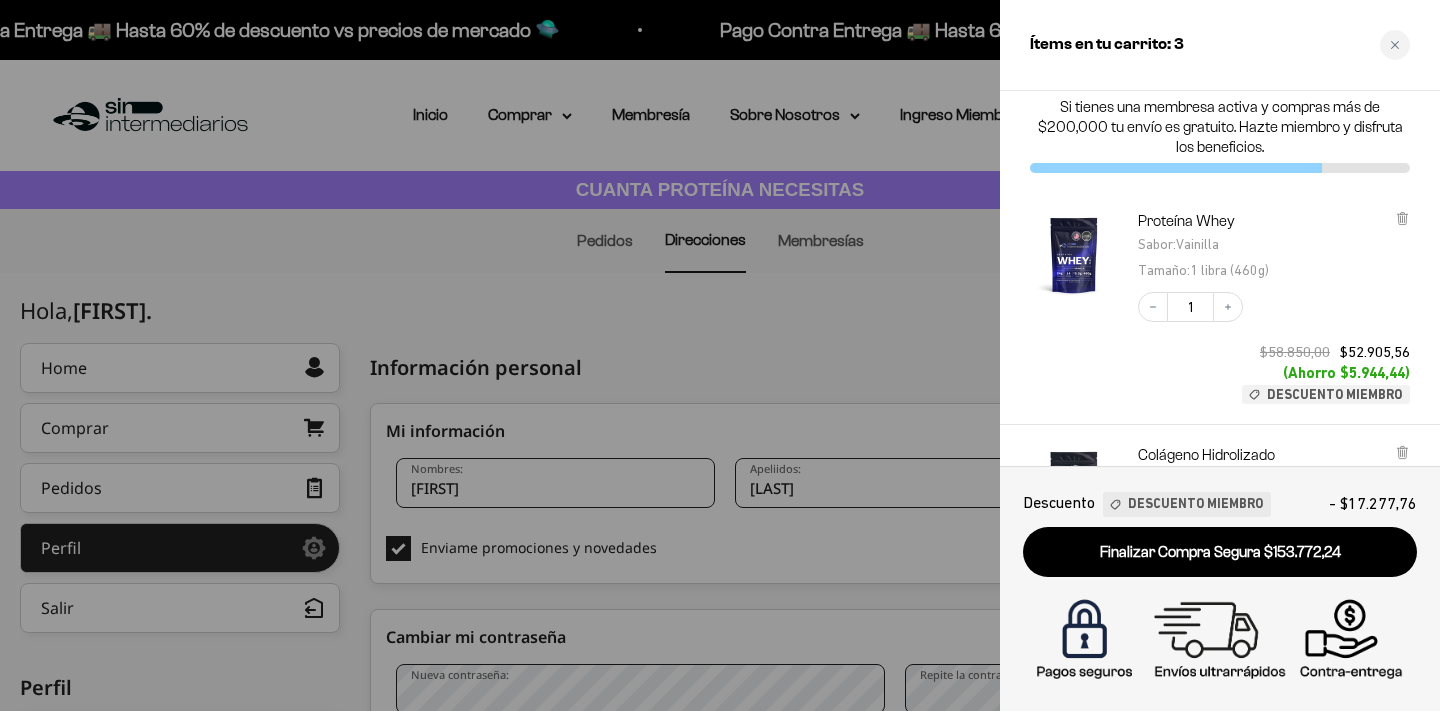 click at bounding box center (720, 355) 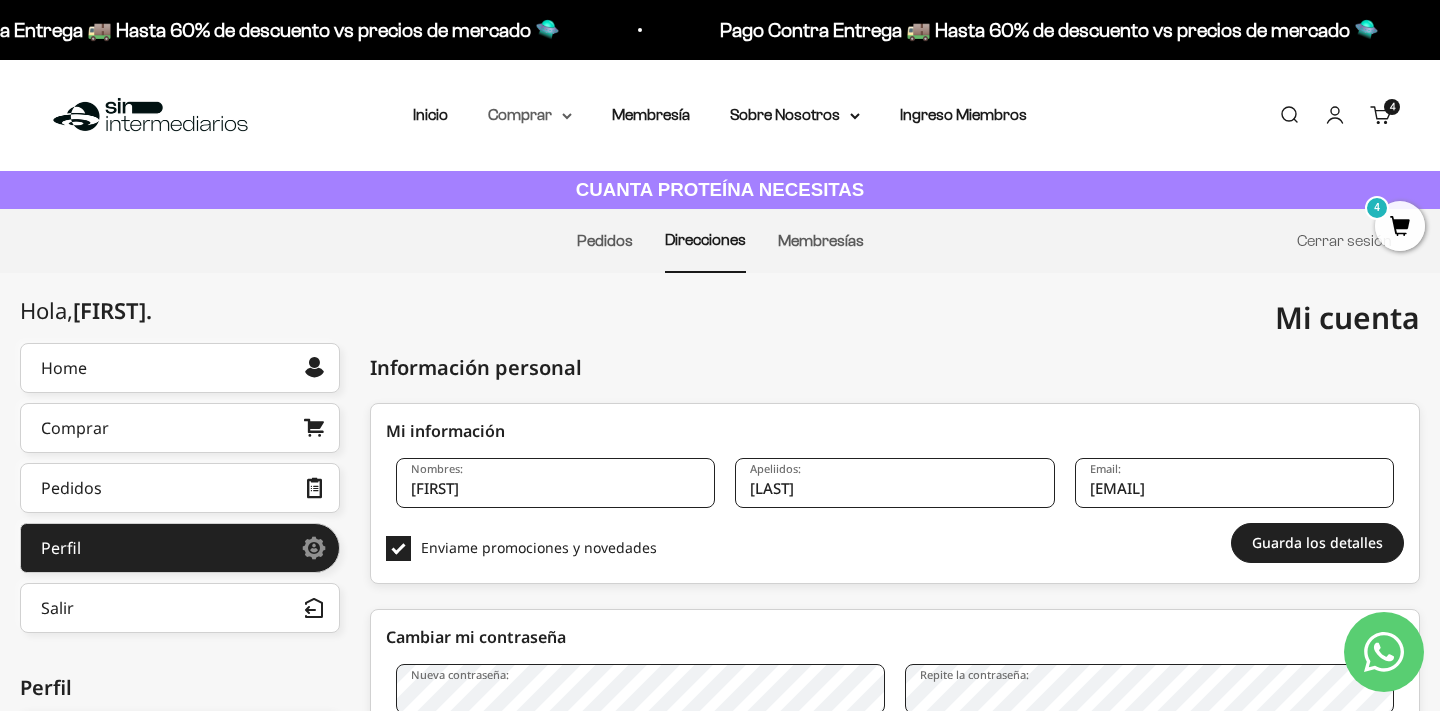 click on "Comprar" at bounding box center [530, 115] 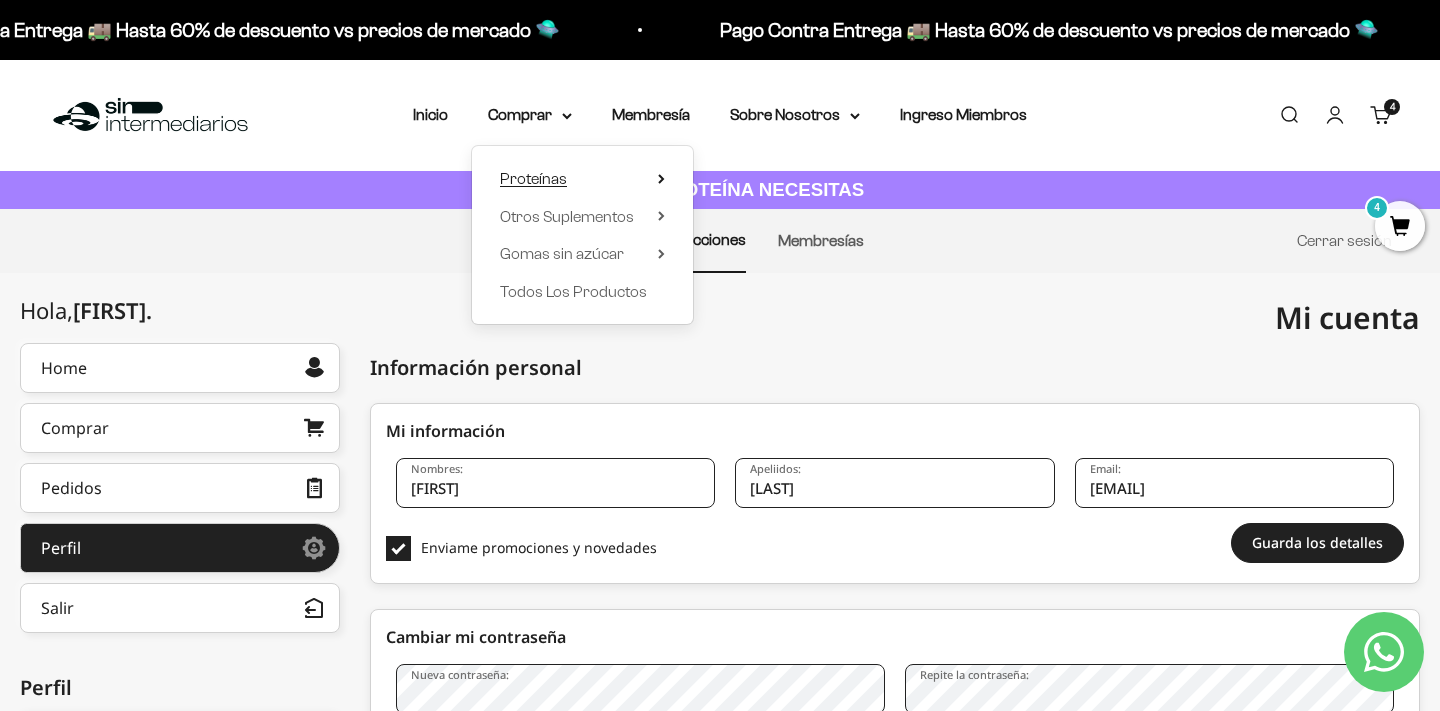 click on "Proteínas" at bounding box center [582, 179] 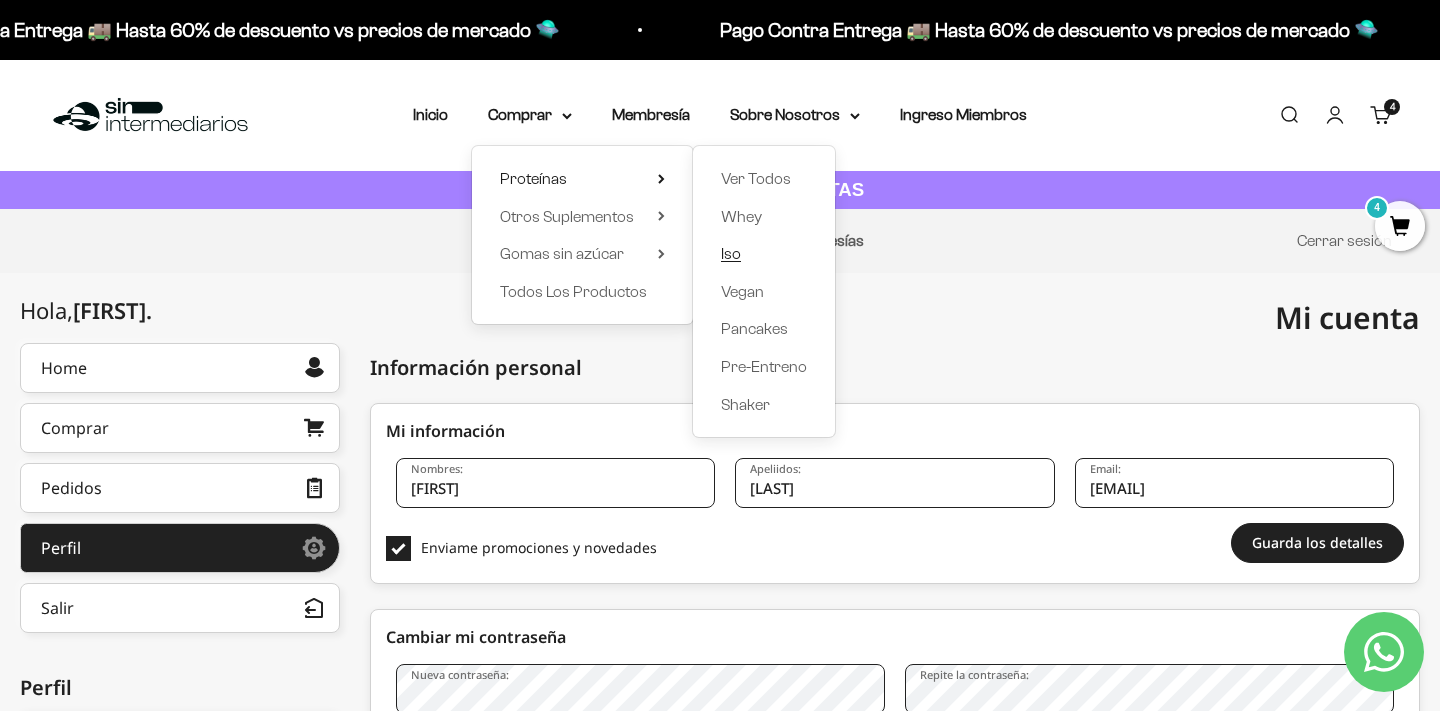 click on "Iso" at bounding box center [764, 254] 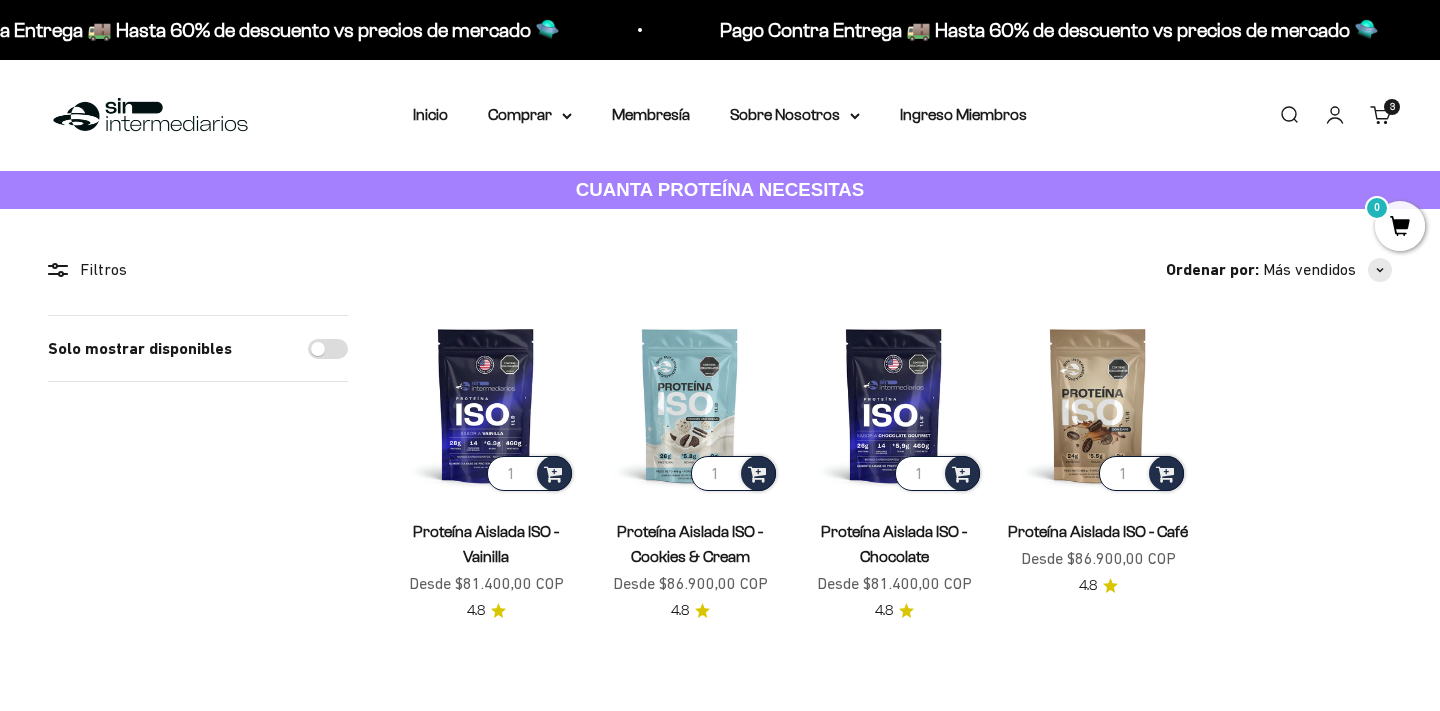scroll, scrollTop: 0, scrollLeft: 0, axis: both 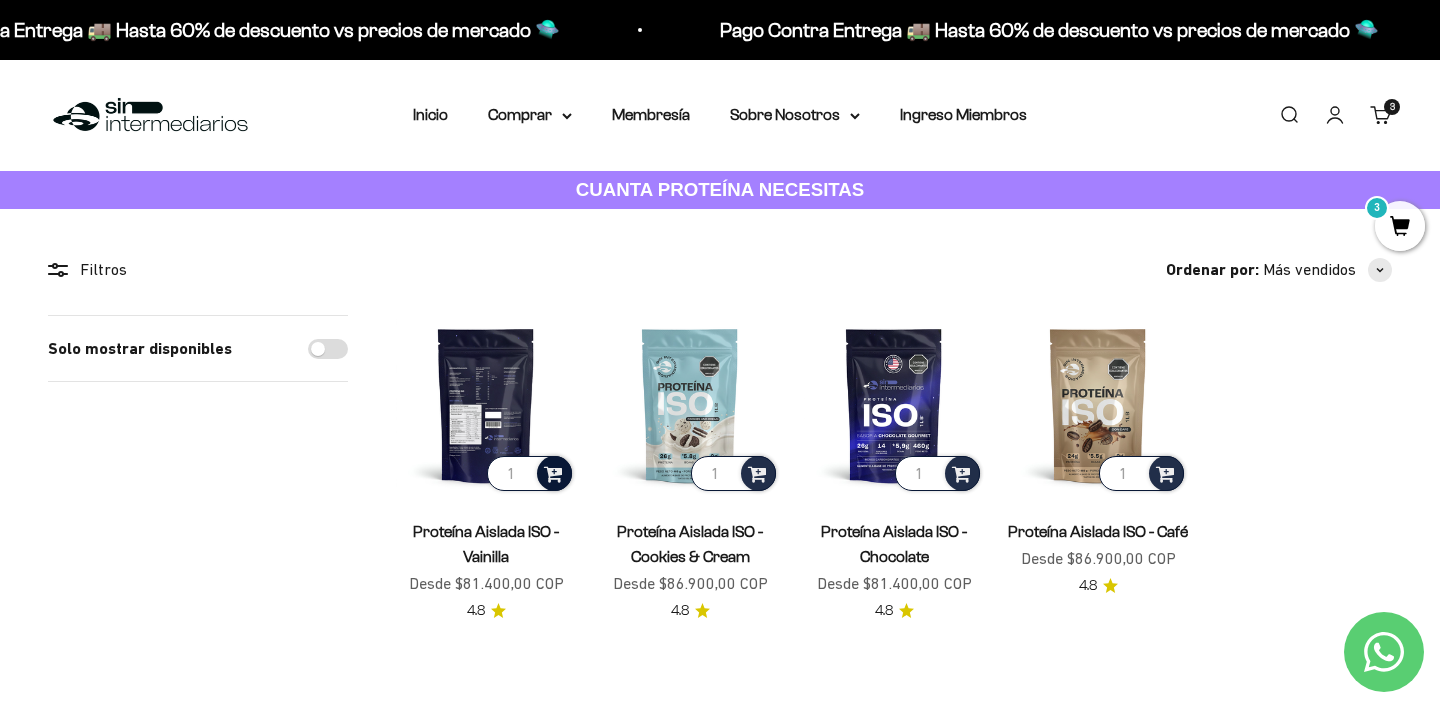 click at bounding box center (553, 472) 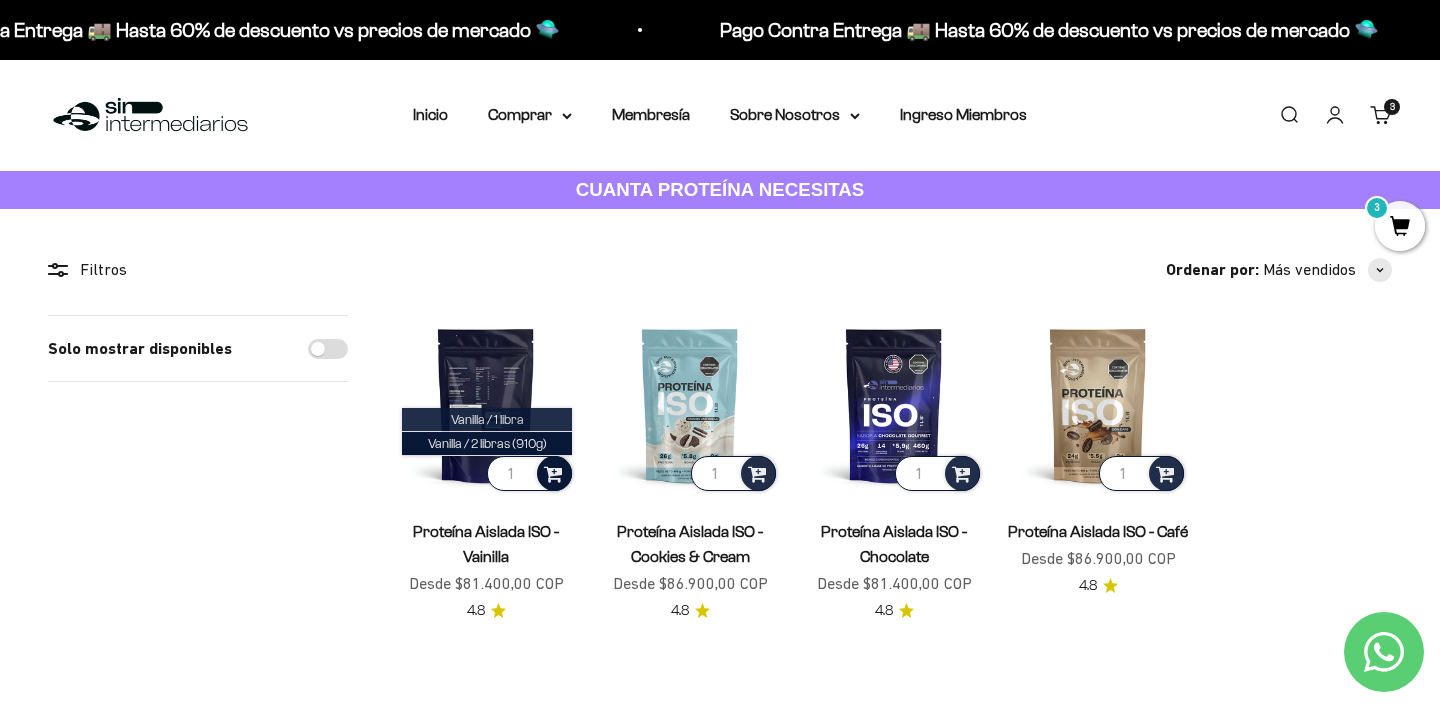 click on "Vanilla / 1 libra" at bounding box center (487, 419) 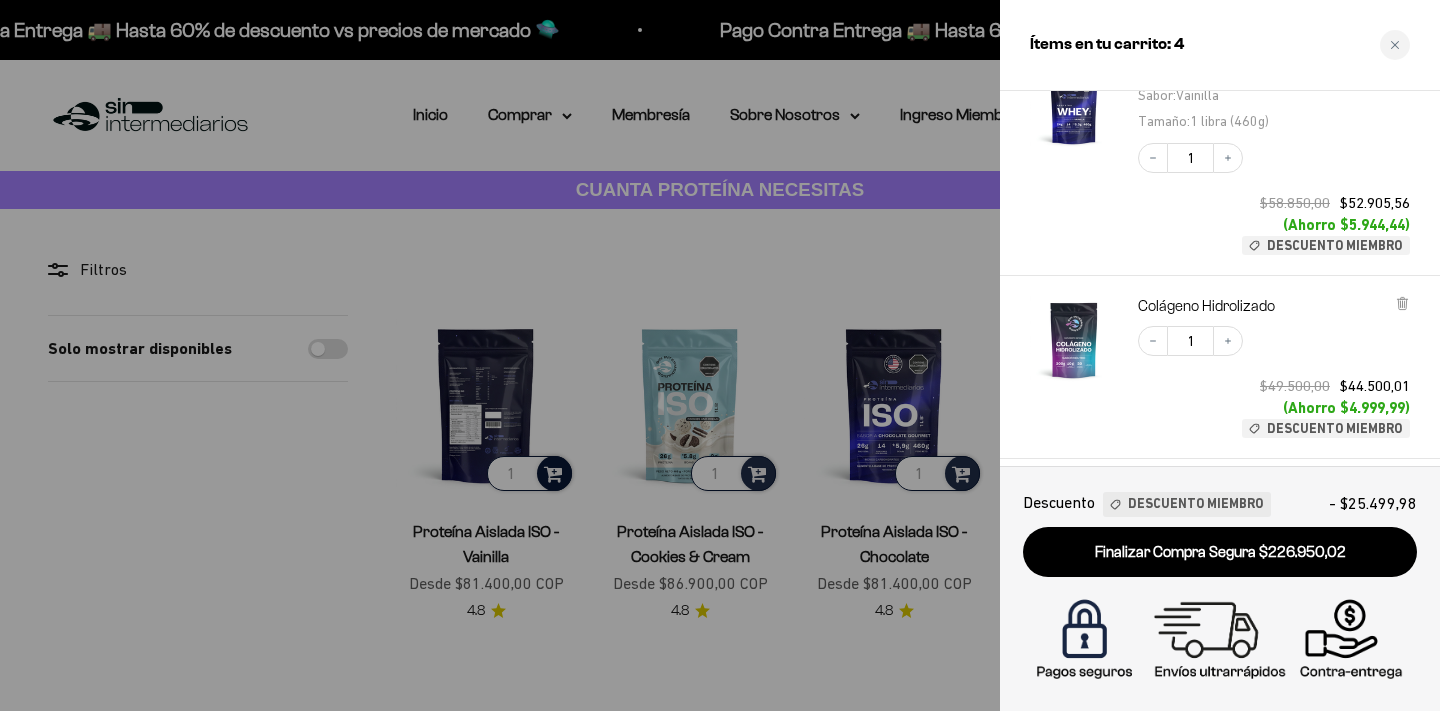 scroll, scrollTop: 705, scrollLeft: 0, axis: vertical 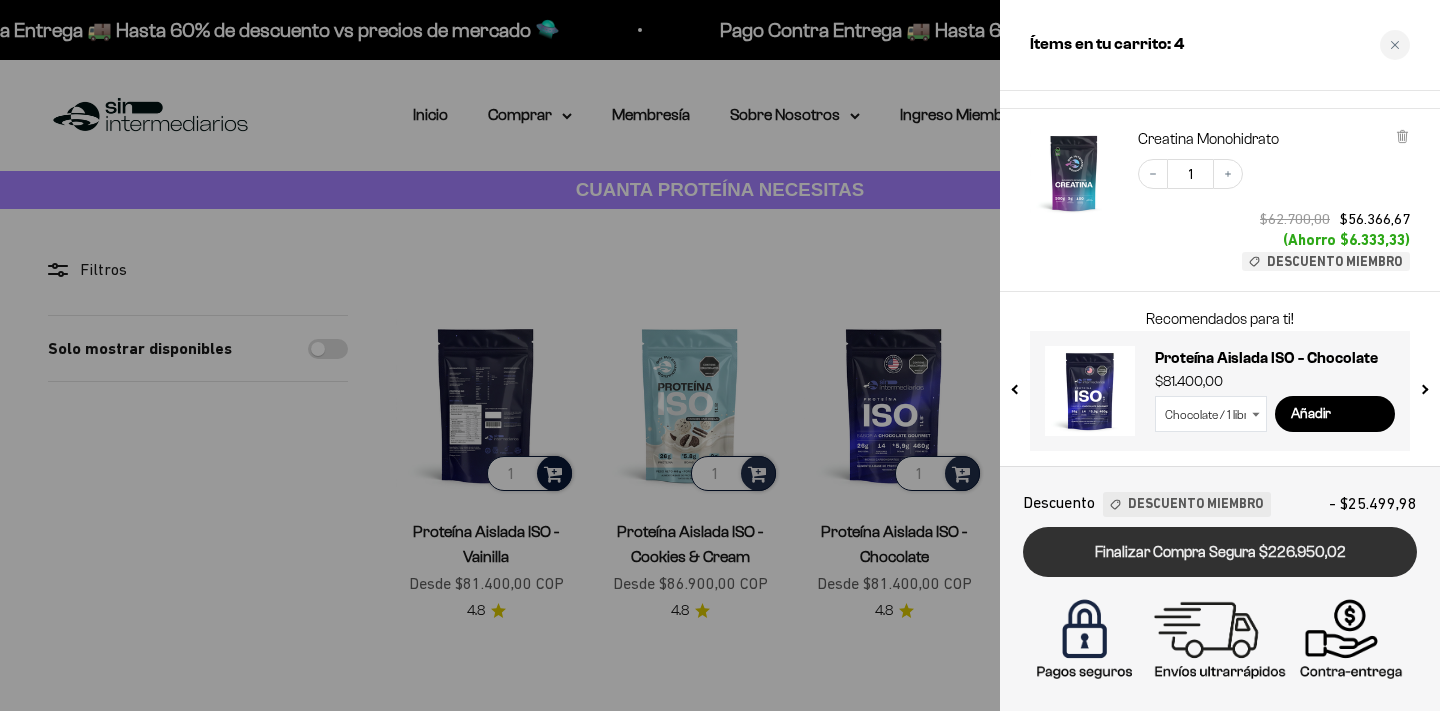 click on "Finalizar Compra Segura $226.950,02" at bounding box center [1220, 552] 